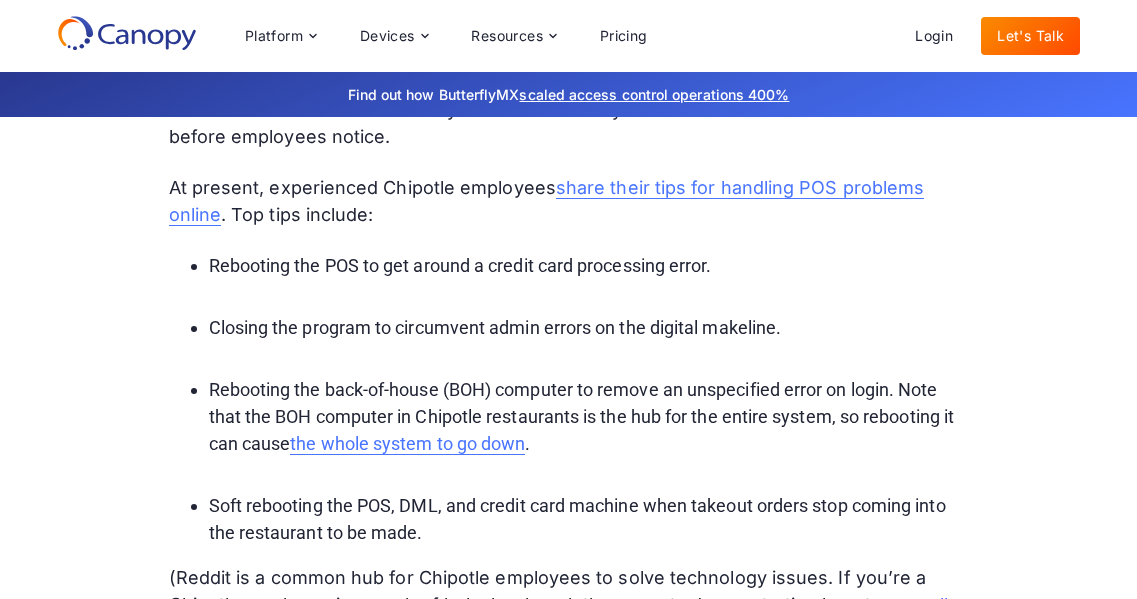 scroll, scrollTop: 0, scrollLeft: 0, axis: both 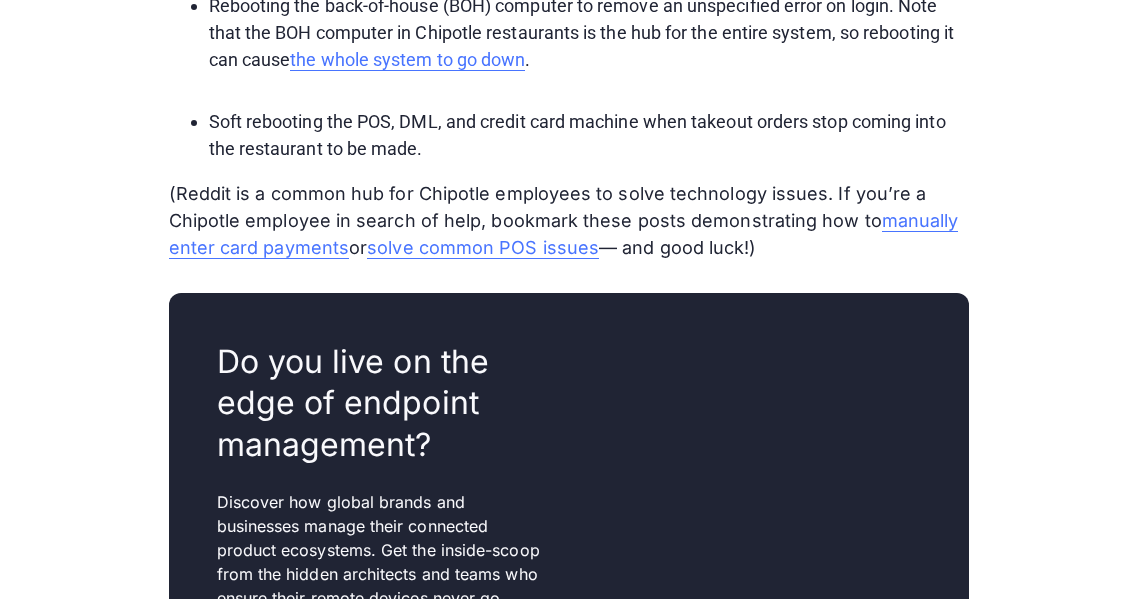 drag, startPoint x: 176, startPoint y: 57, endPoint x: 268, endPoint y: 165, distance: 141.87318 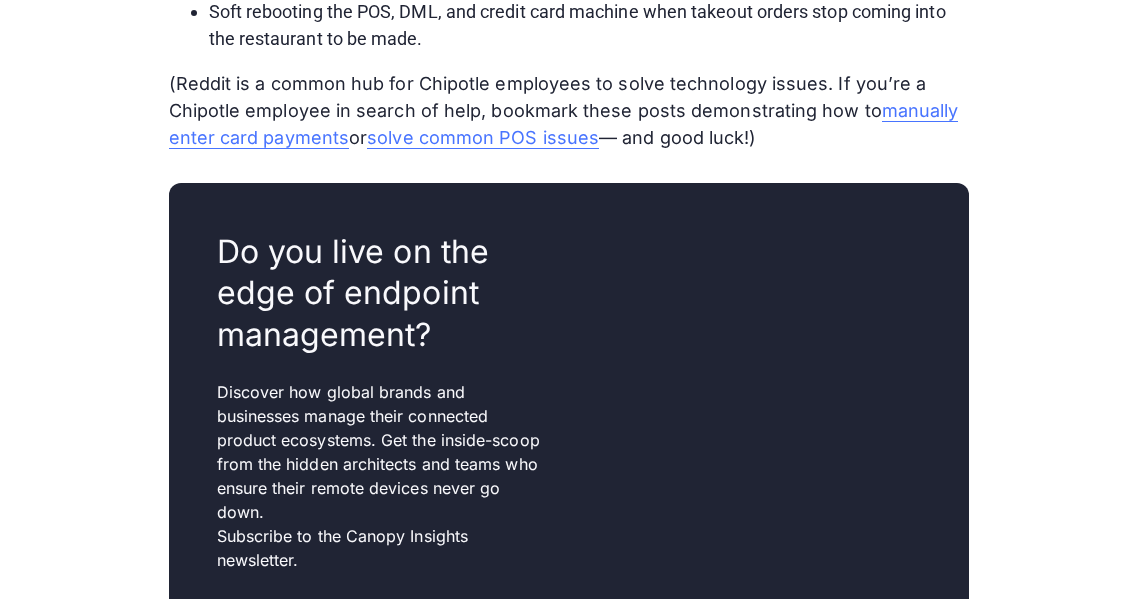 scroll, scrollTop: 7849, scrollLeft: 0, axis: vertical 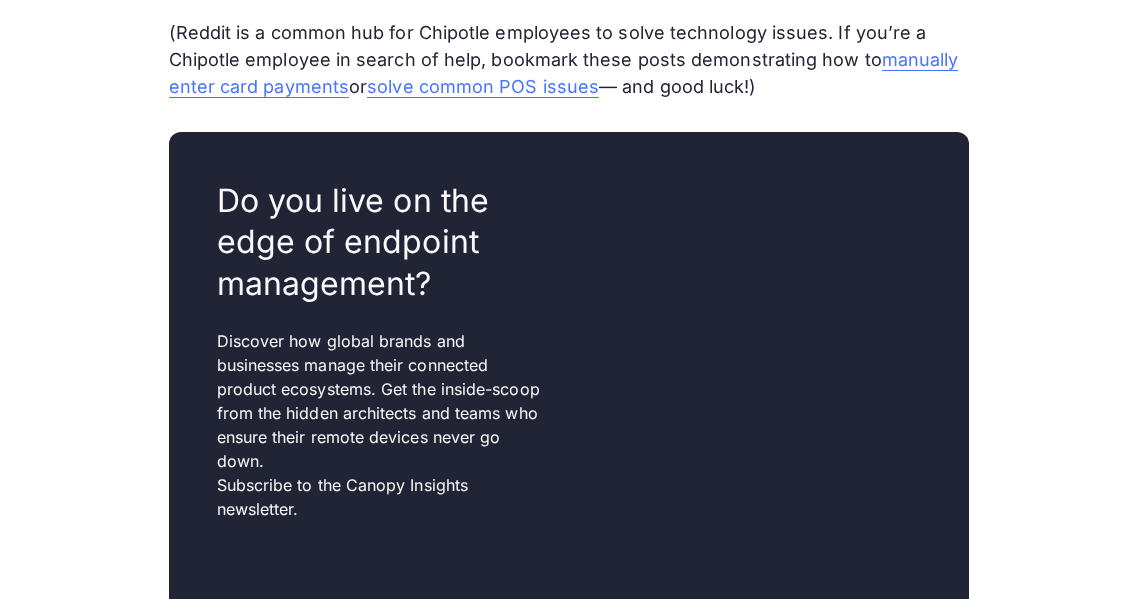 click on "With the right balance of technology and people — and perhaps a scoop of support from remote monitoring and management tools (like Canopy), progress-minded QSR restaurants like Chipotle and others are sure to continue their leadership positions in the industry." at bounding box center (569, 1321) 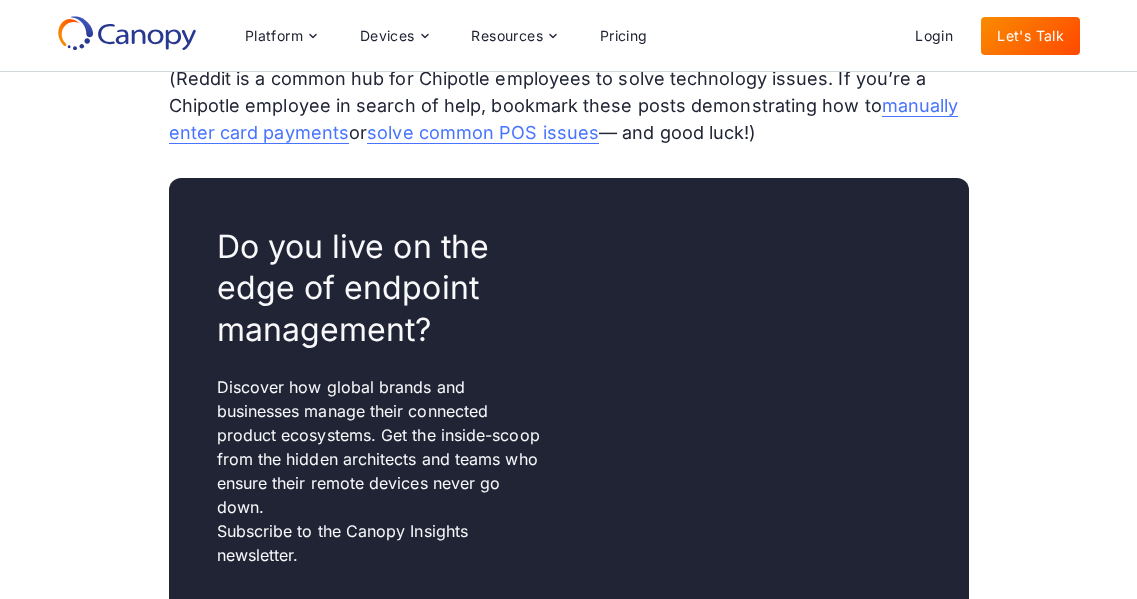 scroll, scrollTop: 7444, scrollLeft: 0, axis: vertical 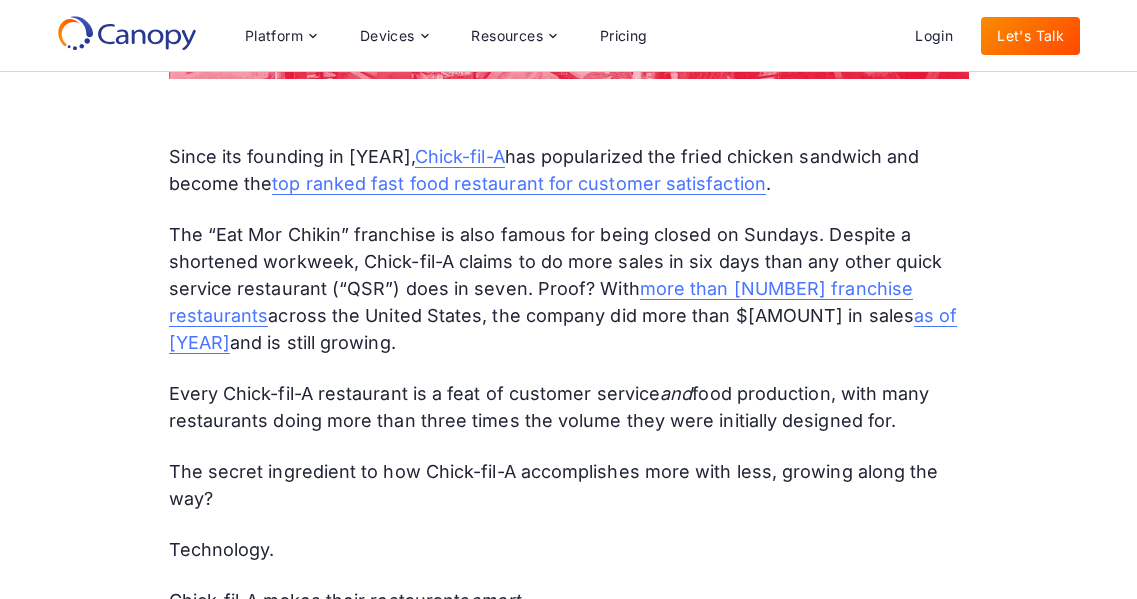 drag, startPoint x: 540, startPoint y: 335, endPoint x: 550, endPoint y: 289, distance: 47.07441 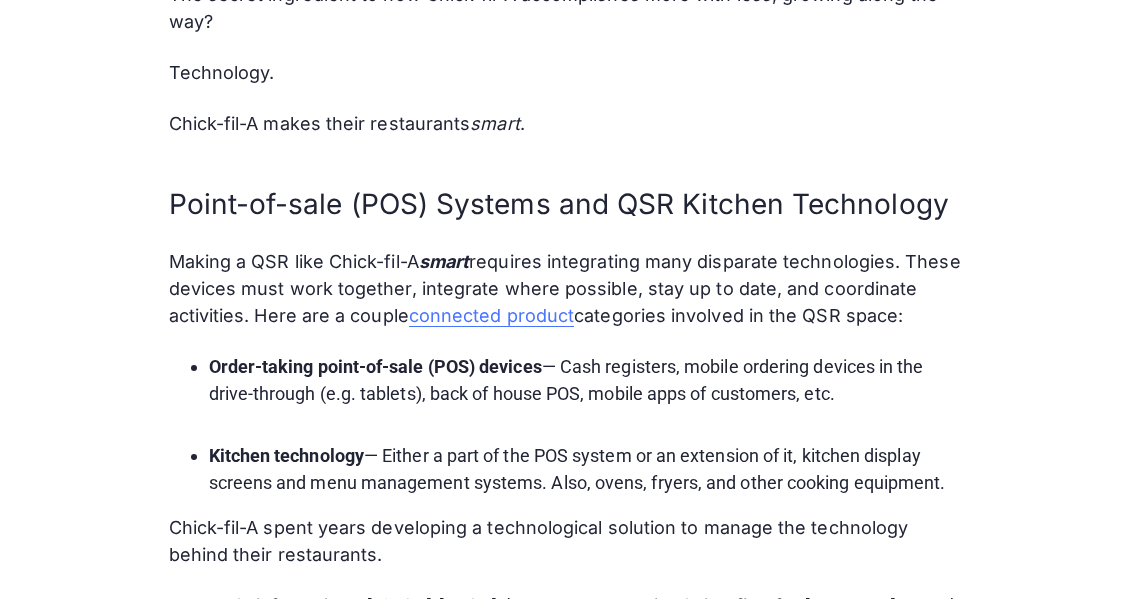 scroll, scrollTop: 1705, scrollLeft: 0, axis: vertical 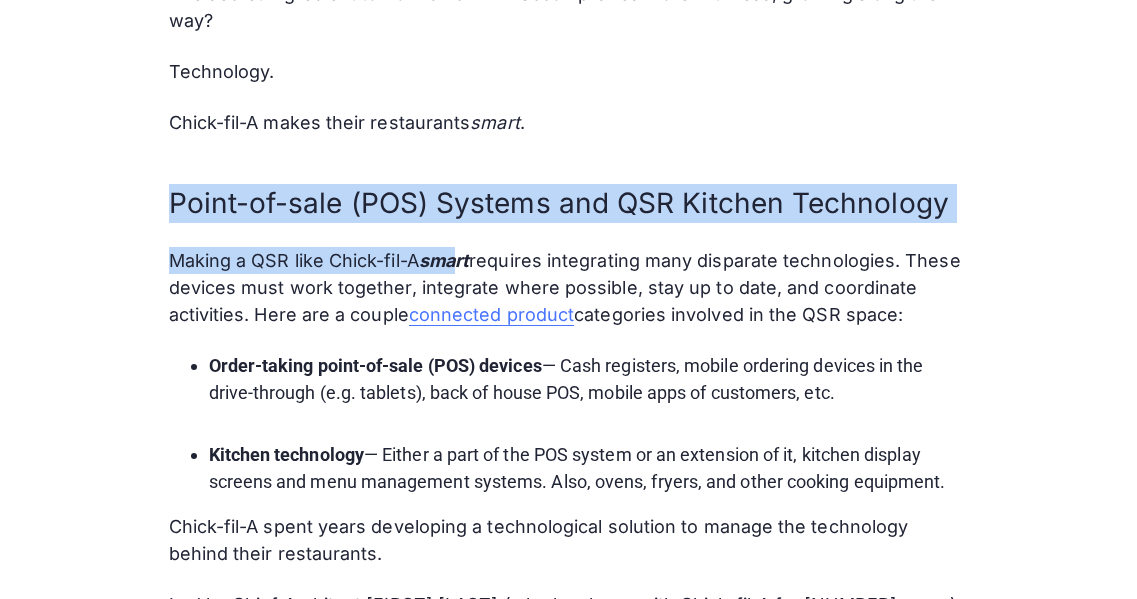 drag, startPoint x: 151, startPoint y: 187, endPoint x: 459, endPoint y: 249, distance: 314.17828 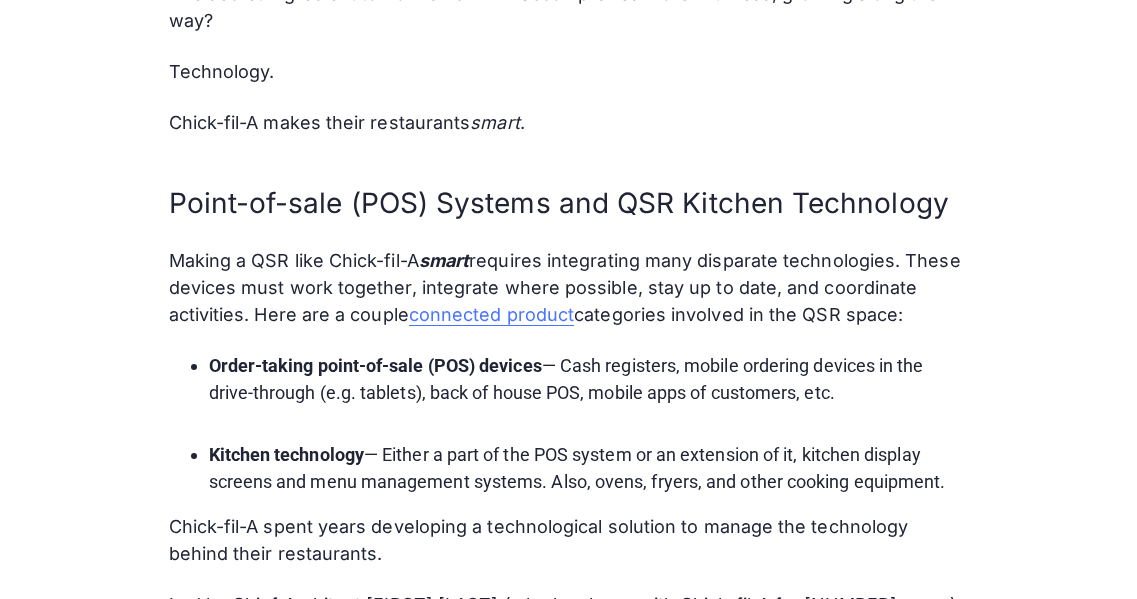 click on "Making a QSR like Chick-fil-A  smart  requires integrating many disparate technologies. These devices must work together, integrate where possible, stay up to date, and coordinate activities. Here are a couple  connected product  categories involved in the QSR space:" at bounding box center (569, 287) 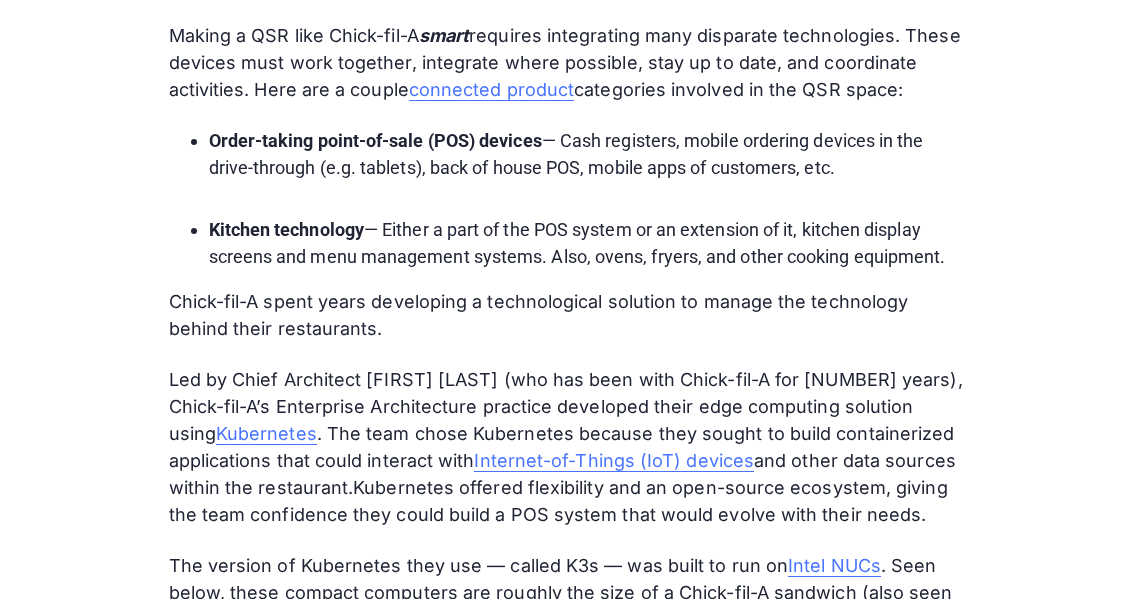 scroll, scrollTop: 1932, scrollLeft: 0, axis: vertical 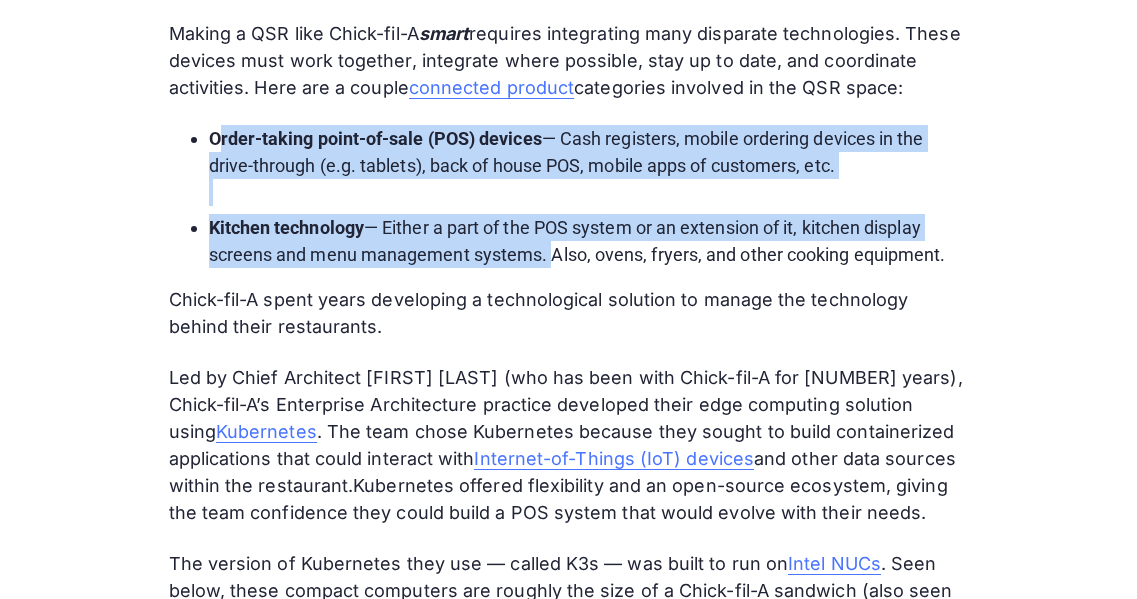 drag, startPoint x: 215, startPoint y: 138, endPoint x: 544, endPoint y: 256, distance: 349.5211 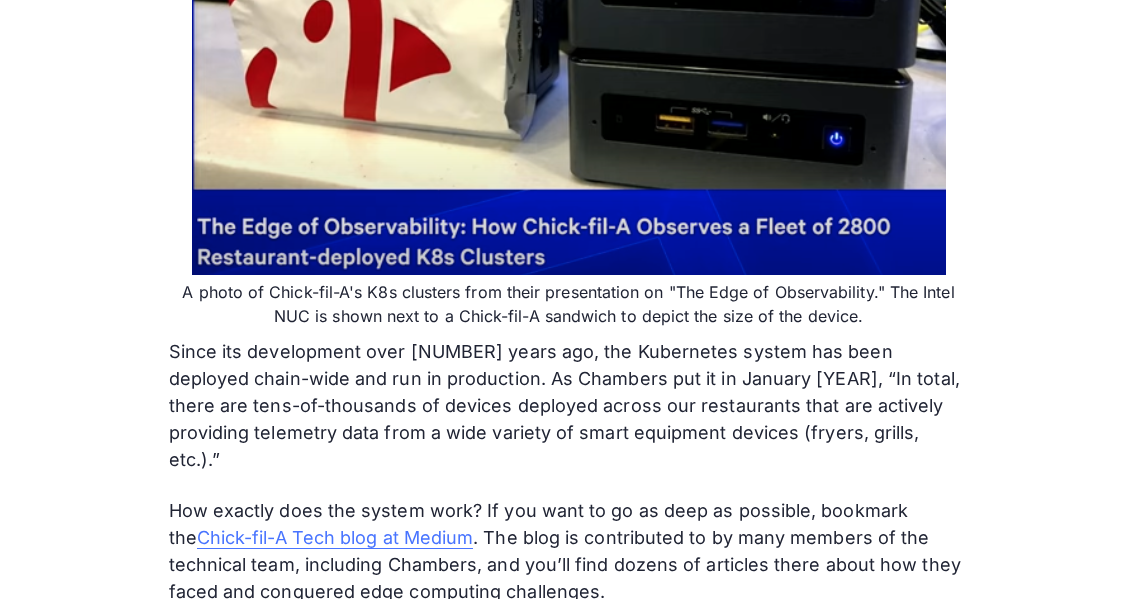 scroll, scrollTop: 2824, scrollLeft: 0, axis: vertical 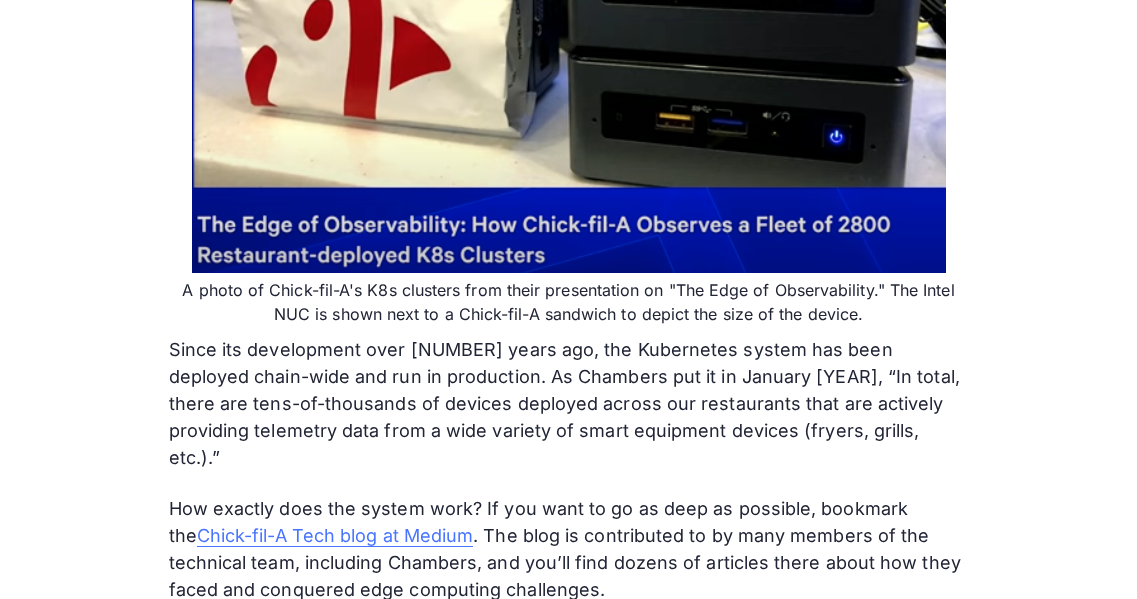 click on "Since its development over [NUMBER] years ago, the Kubernetes system has been deployed chain-wide and run in production. As Chambers put it in January [YEAR], “In total, there are tens-of-thousands of devices deployed across our restaurants that are actively providing telemetry data from a wide variety of smart equipment devices (fryers, grills, etc.).”" at bounding box center (569, 403) 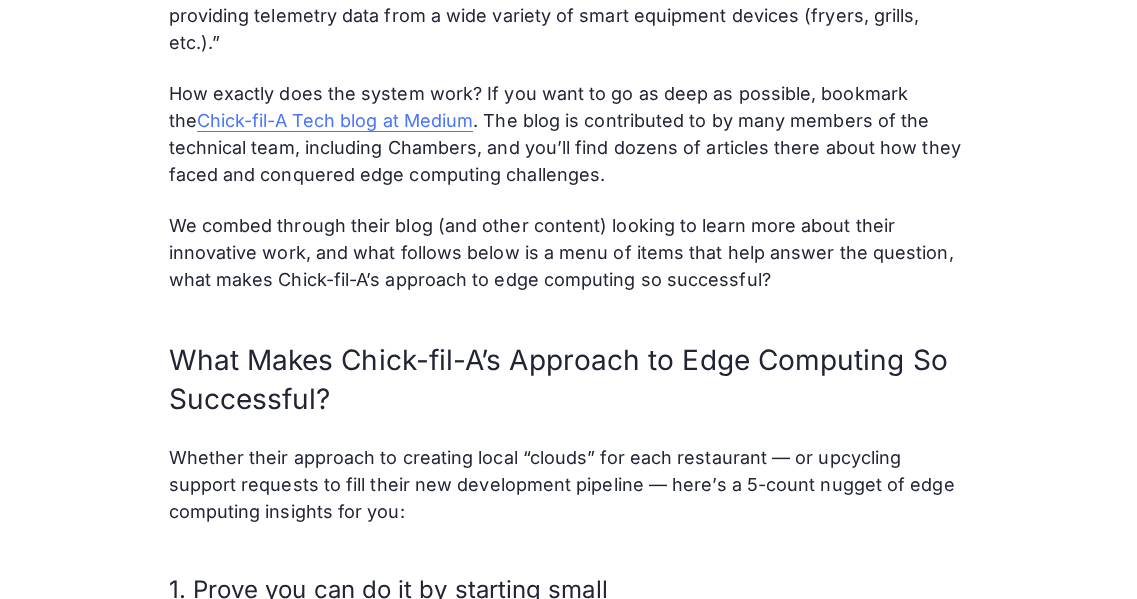 scroll, scrollTop: 3242, scrollLeft: 0, axis: vertical 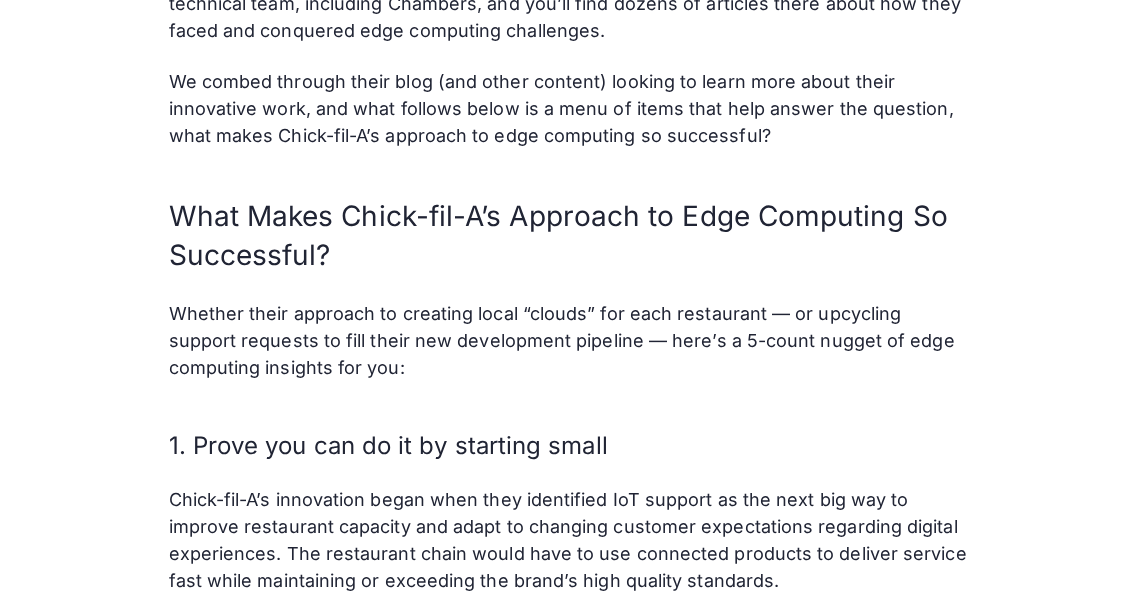 click on "1. Prove you can do it by starting small" at bounding box center (569, 446) 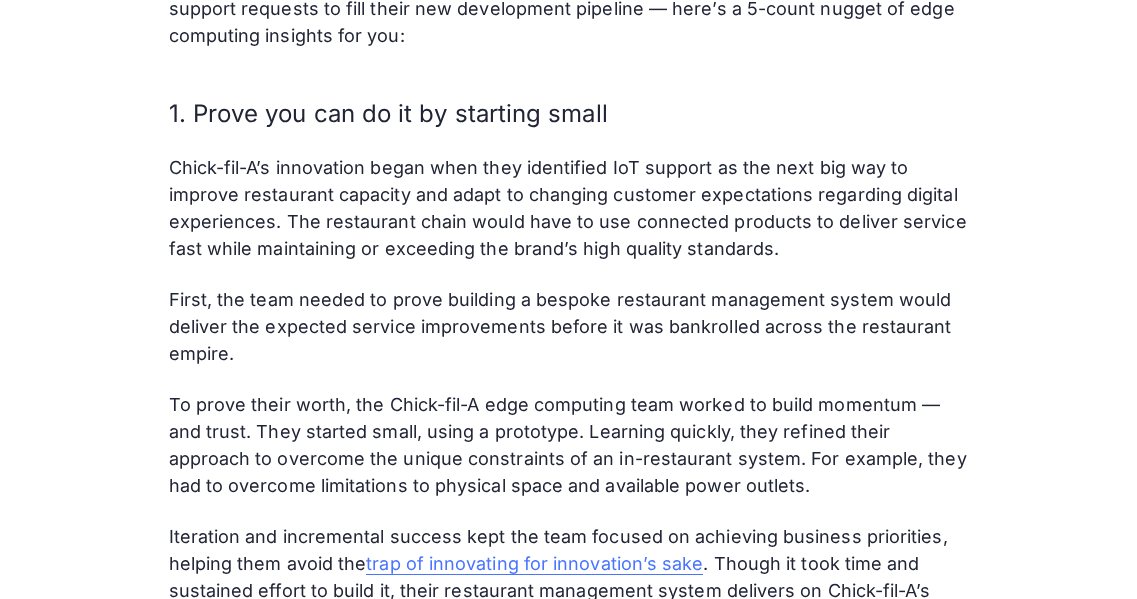 scroll, scrollTop: 3717, scrollLeft: 0, axis: vertical 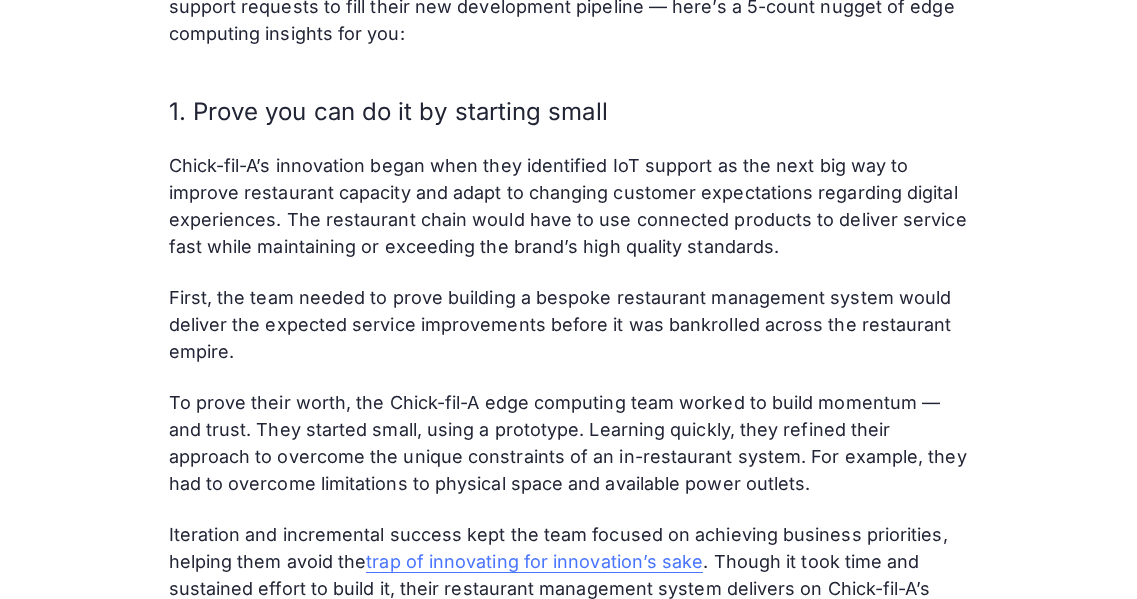 click on "First, the team needed to prove building a bespoke restaurant management system would deliver the expected service improvements before it was bankrolled across the restaurant empire." at bounding box center [569, 324] 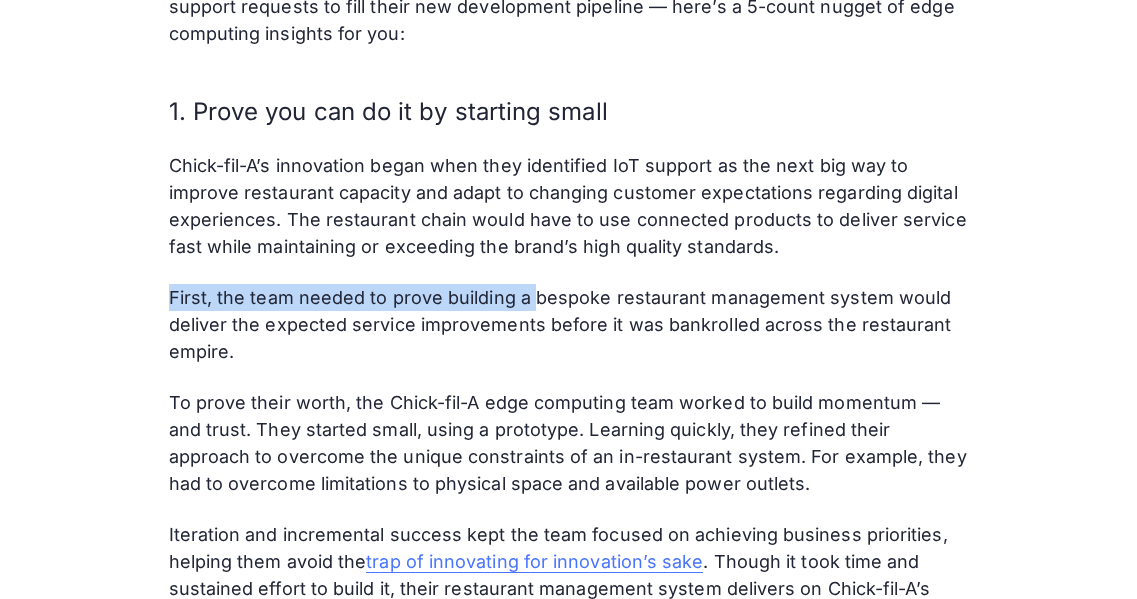 drag, startPoint x: 172, startPoint y: 262, endPoint x: 531, endPoint y: 240, distance: 359.67346 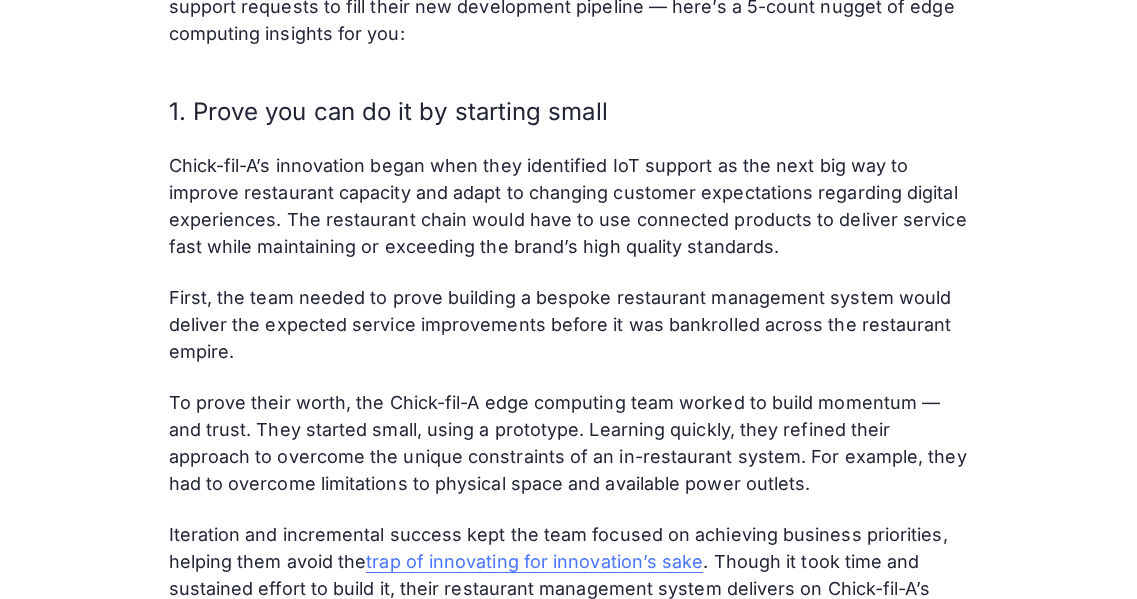 click on "First, the team needed to prove building a bespoke restaurant management system would deliver the expected service improvements before it was bankrolled across the restaurant empire." at bounding box center [569, 324] 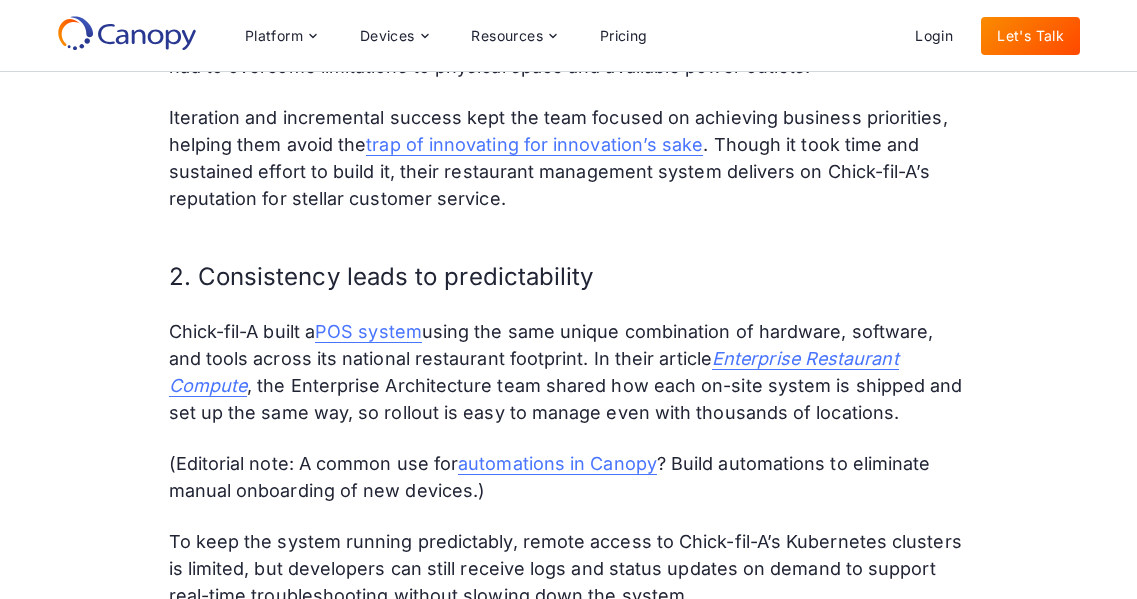 scroll, scrollTop: 4135, scrollLeft: 0, axis: vertical 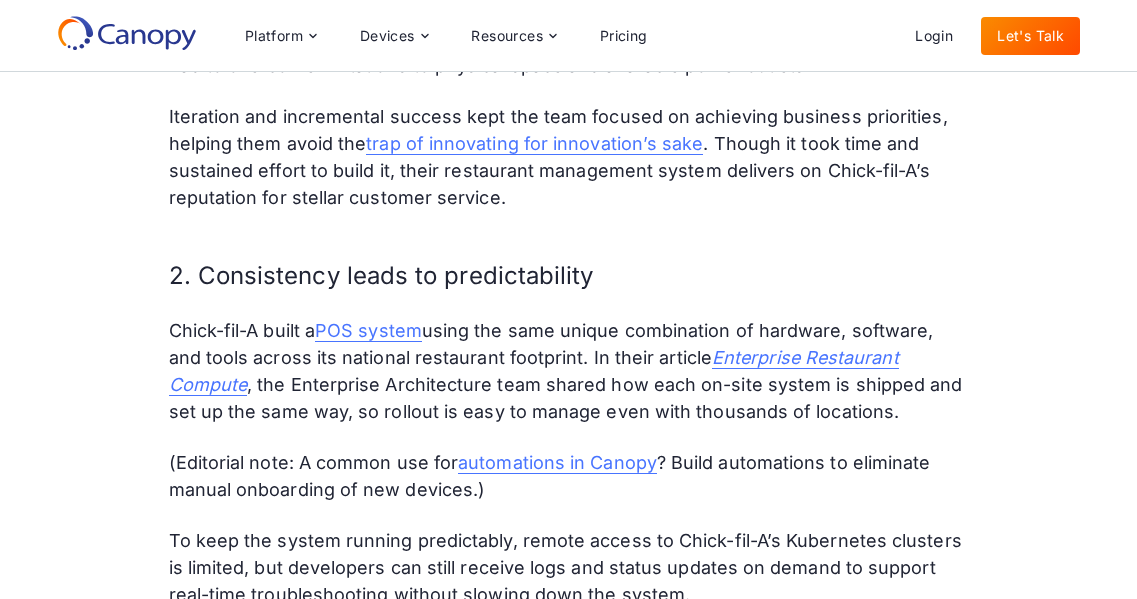 drag, startPoint x: 604, startPoint y: 210, endPoint x: 642, endPoint y: 273, distance: 73.57309 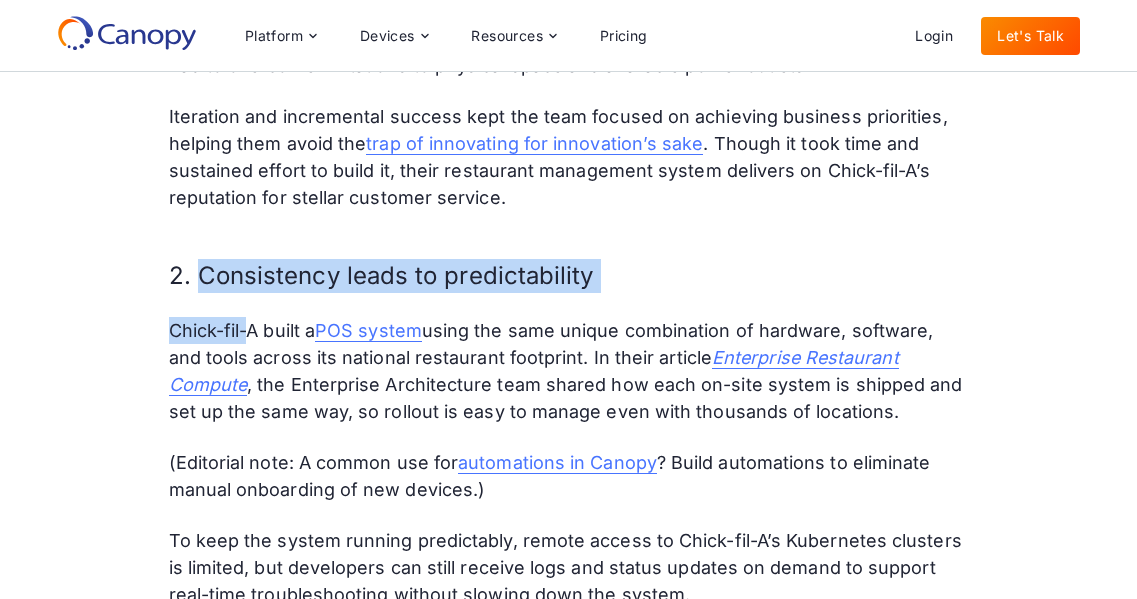 drag, startPoint x: 195, startPoint y: 243, endPoint x: 264, endPoint y: 306, distance: 93.43447 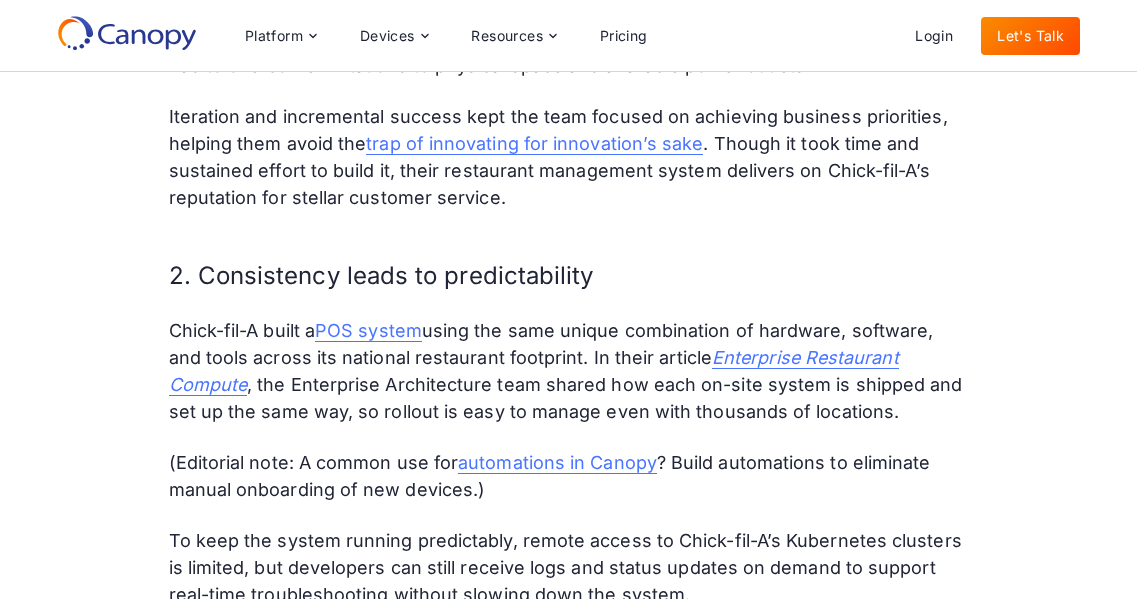 click on "Chick-fil-A built a  POS system  using the same unique combination of hardware, software, and tools across its national restaurant footprint. In their article  Enterprise Restaurant Compute , the Enterprise Architecture team shared how each on-site system is shipped and set up the same way, so rollout is easy to manage even with thousands of locations." at bounding box center (569, 371) 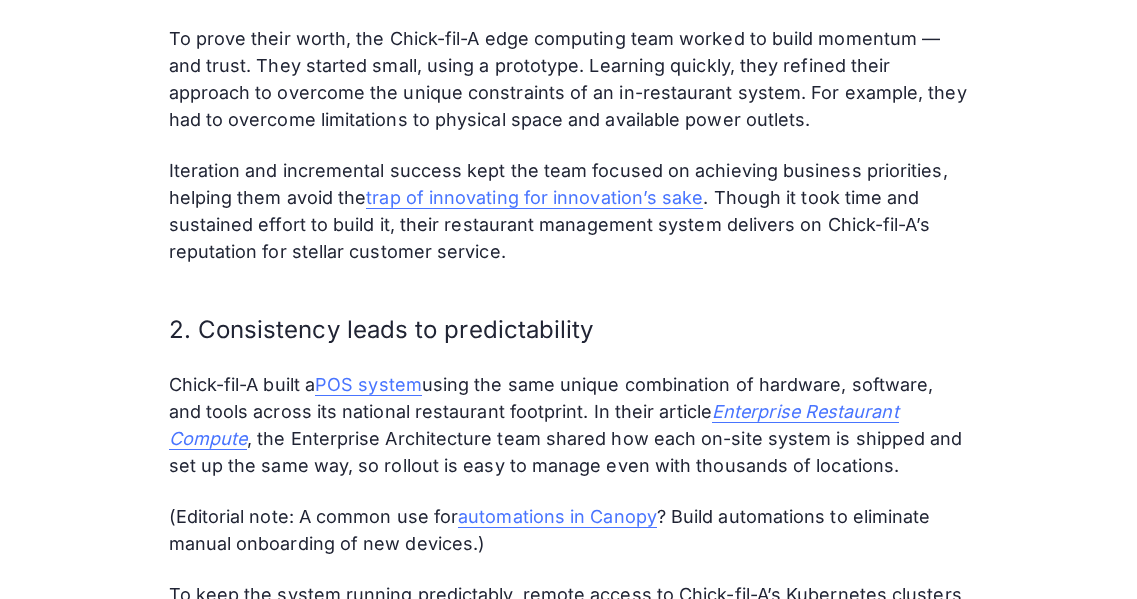 scroll, scrollTop: 4084, scrollLeft: 0, axis: vertical 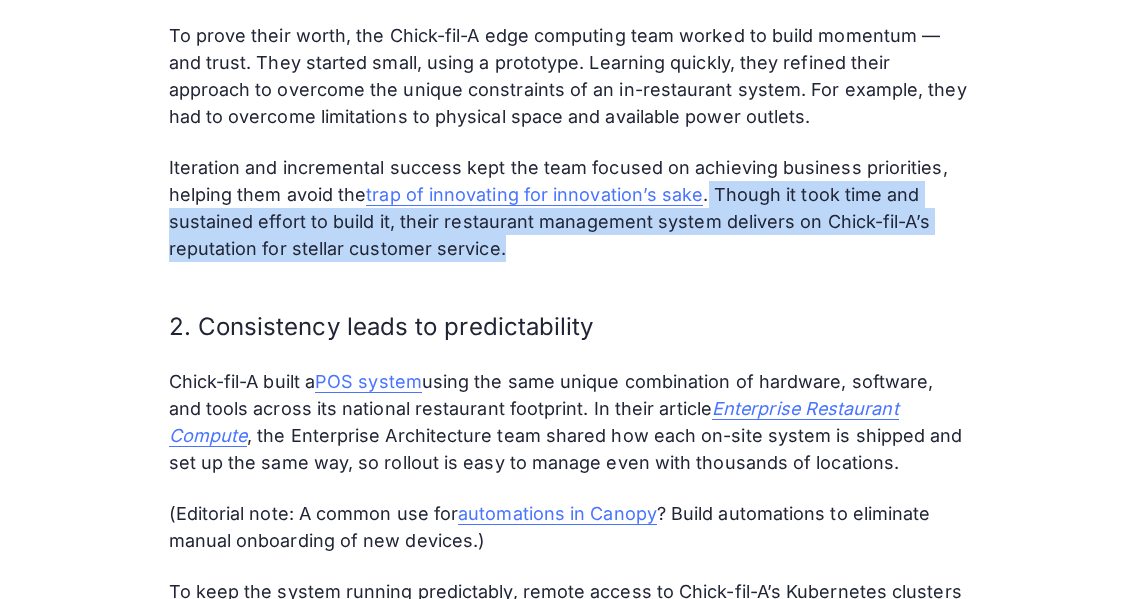 drag, startPoint x: 704, startPoint y: 159, endPoint x: 758, endPoint y: 212, distance: 75.66373 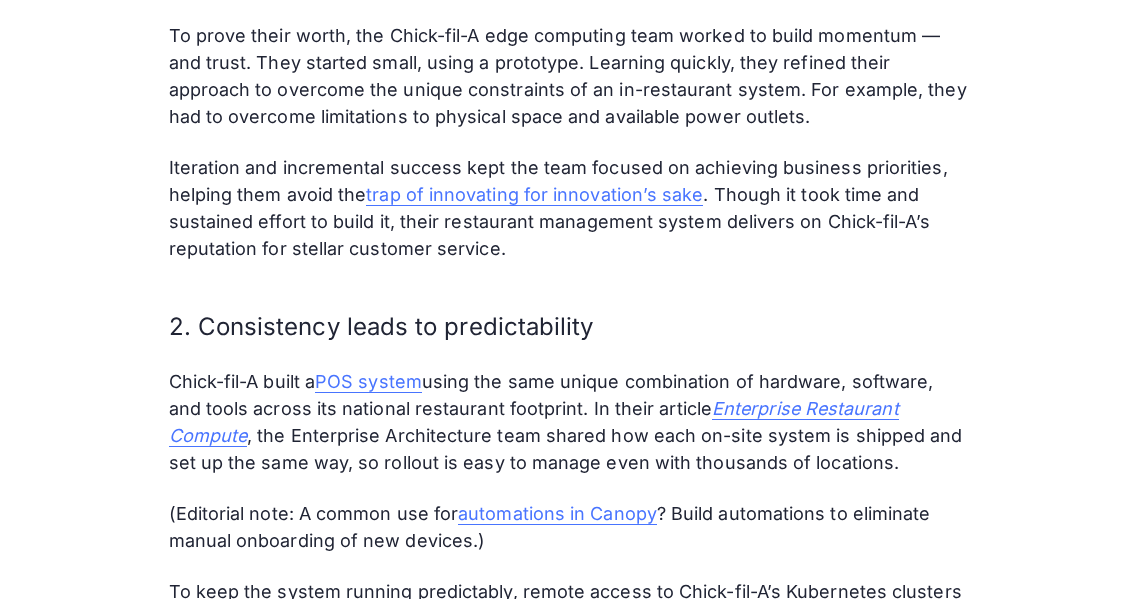 click on "Since its founding in [YEAR], Chick-fil-A has popularized the fried chicken sandwich and become the top ranked fast food restaurant for customer satisfaction . The “Eat Mor Chikin” franchise is also famous for being closed on Sundays. Despite a shortened workweek, Chick-fil-A claims to do more sales in six days than any other quick service restaurant (“QSR”) does in seven. Proof? With more than [NUMBER] franchise restaurants across the United States, the company did more than $[NUMBER]B in sales as of [YEAR] and is still growing. Every Chick-fil-A restaurant is a feat of customer service and food production, with many restaurants doing more than three times the volume they were initially designed for. The secret ingredient to how Chick-fil-A accomplishes more with less, growing along the way? Technology. Chick-fil-A makes their restaurants smart . Point-of-sale (POS) Systems and QSR Kitchen Technology Making a QSR like Chick-fil-A smart connected product categories involved in the QSR space: ." at bounding box center (569, 207) 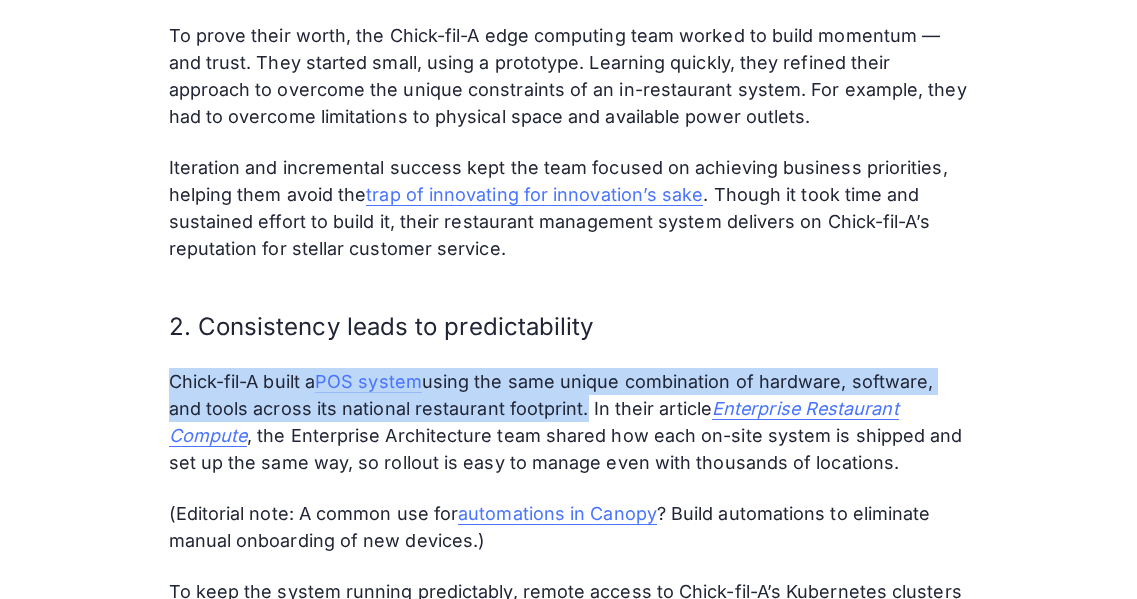 drag, startPoint x: 611, startPoint y: 241, endPoint x: 580, endPoint y: 380, distance: 142.41489 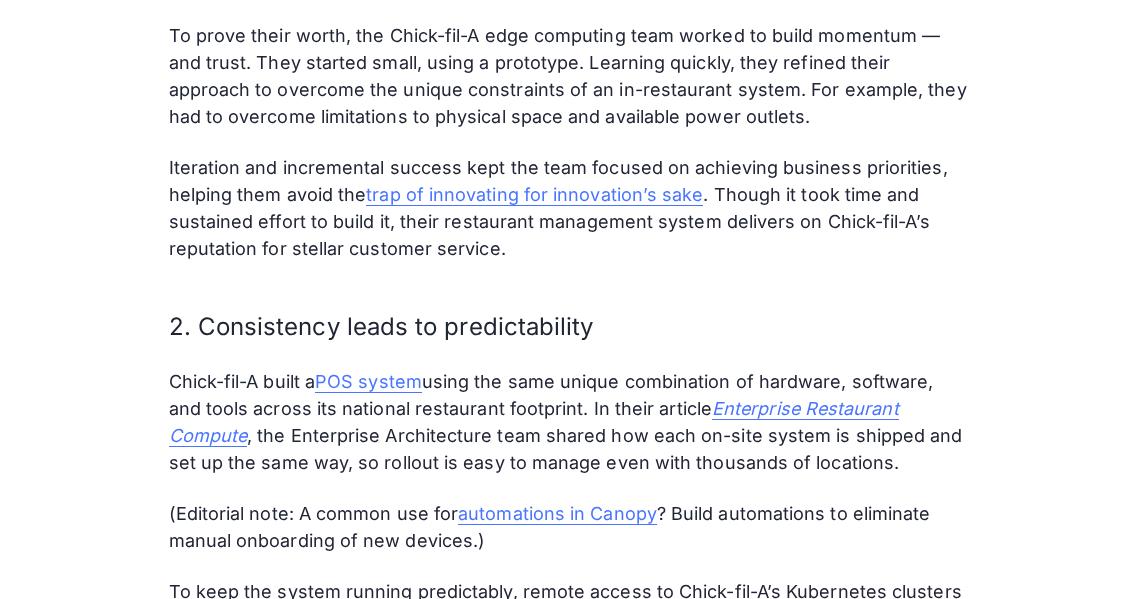 click on "Chick-fil-A built a  POS system  using the same unique combination of hardware, software, and tools across its national restaurant footprint. In their article  Enterprise Restaurant Compute , the Enterprise Architecture team shared how each on-site system is shipped and set up the same way, so rollout is easy to manage even with thousands of locations." at bounding box center (569, 422) 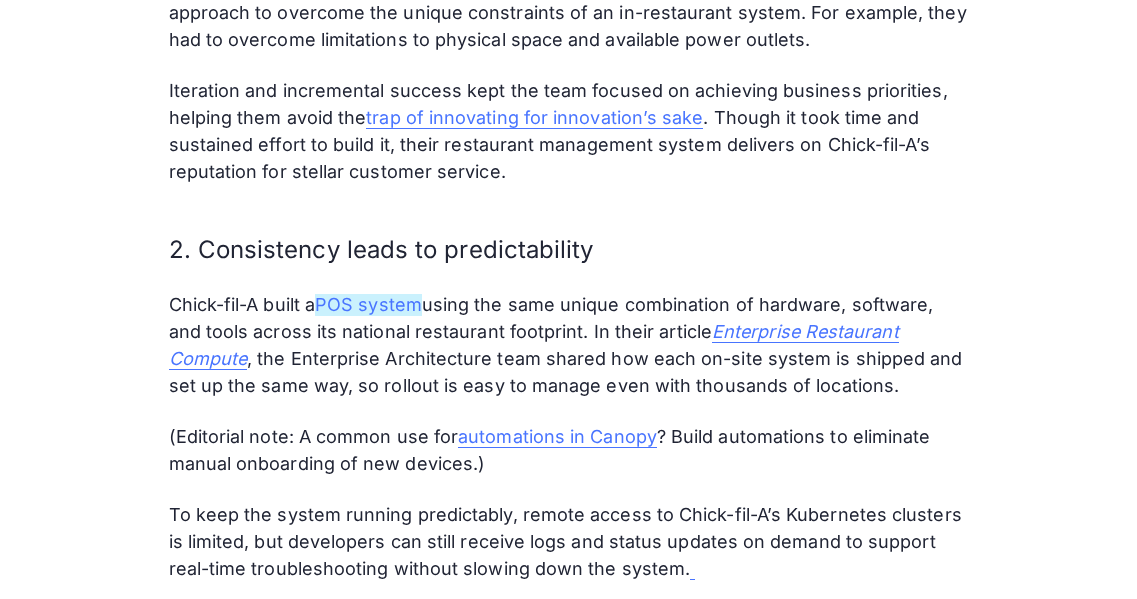 scroll, scrollTop: 4168, scrollLeft: 0, axis: vertical 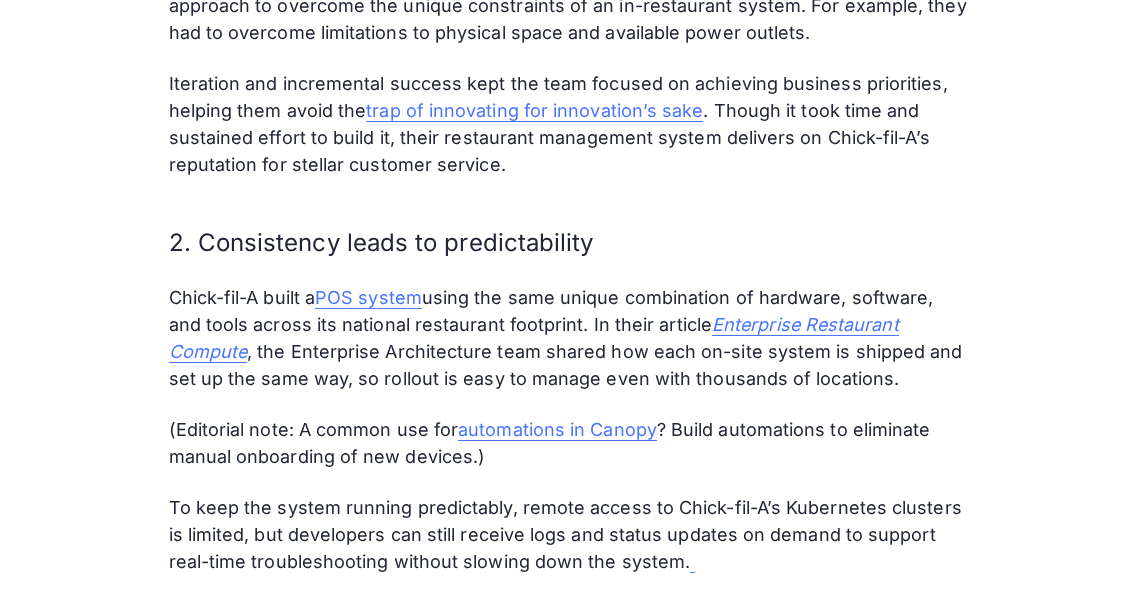 click on "Chick-fil-A built a  POS system  using the same unique combination of hardware, software, and tools across its national restaurant footprint. In their article  Enterprise Restaurant Compute , the Enterprise Architecture team shared how each on-site system is shipped and set up the same way, so rollout is easy to manage even with thousands of locations." at bounding box center (569, 338) 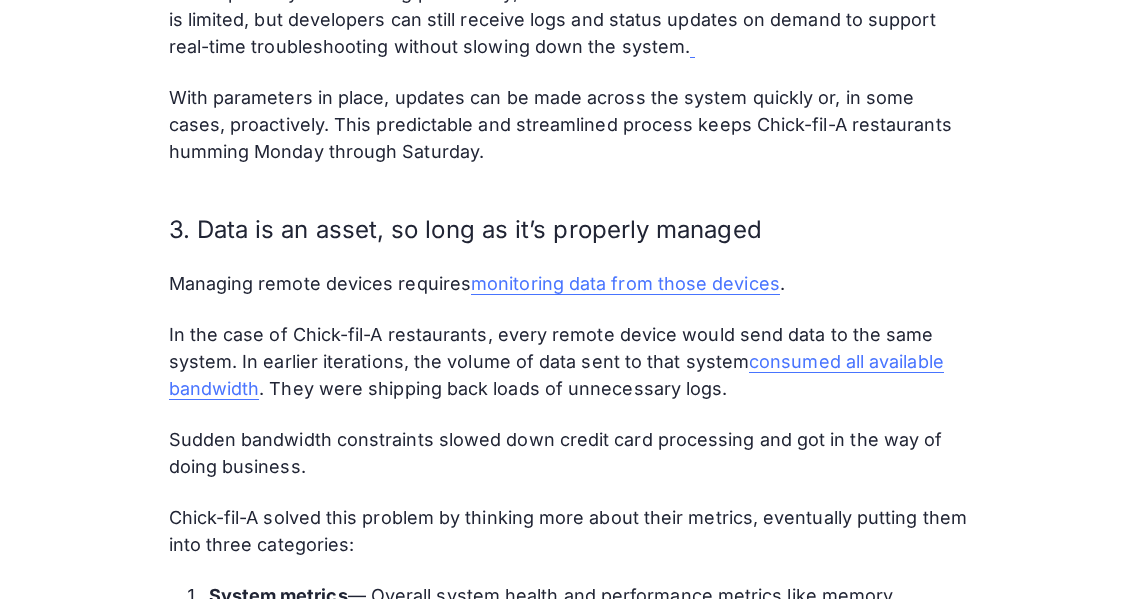 scroll, scrollTop: 4684, scrollLeft: 0, axis: vertical 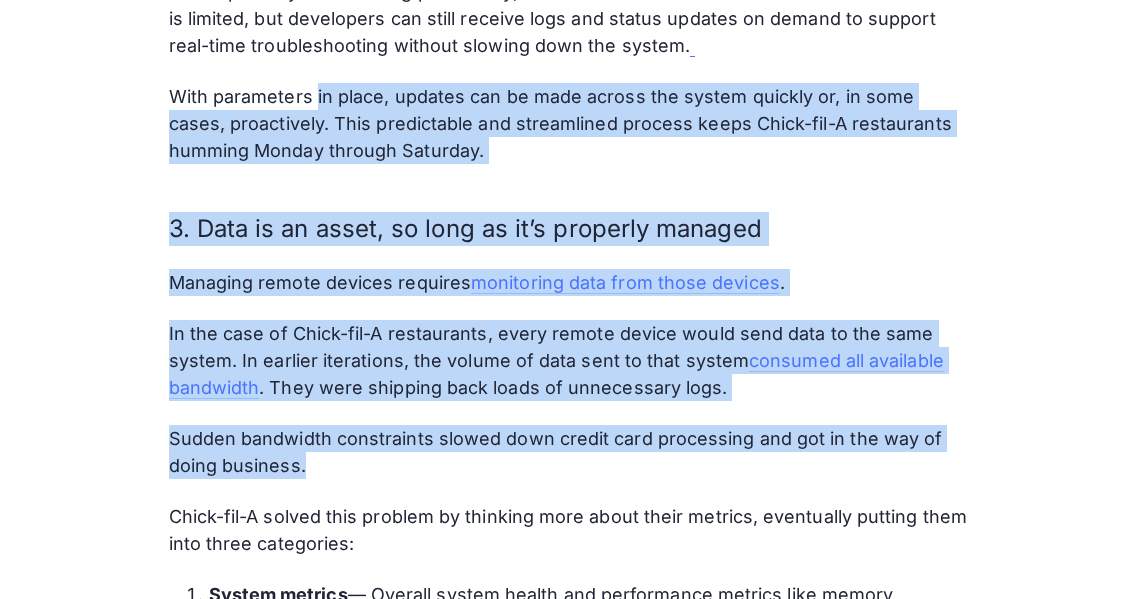drag, startPoint x: 447, startPoint y: 435, endPoint x: 319, endPoint y: 65, distance: 391.515 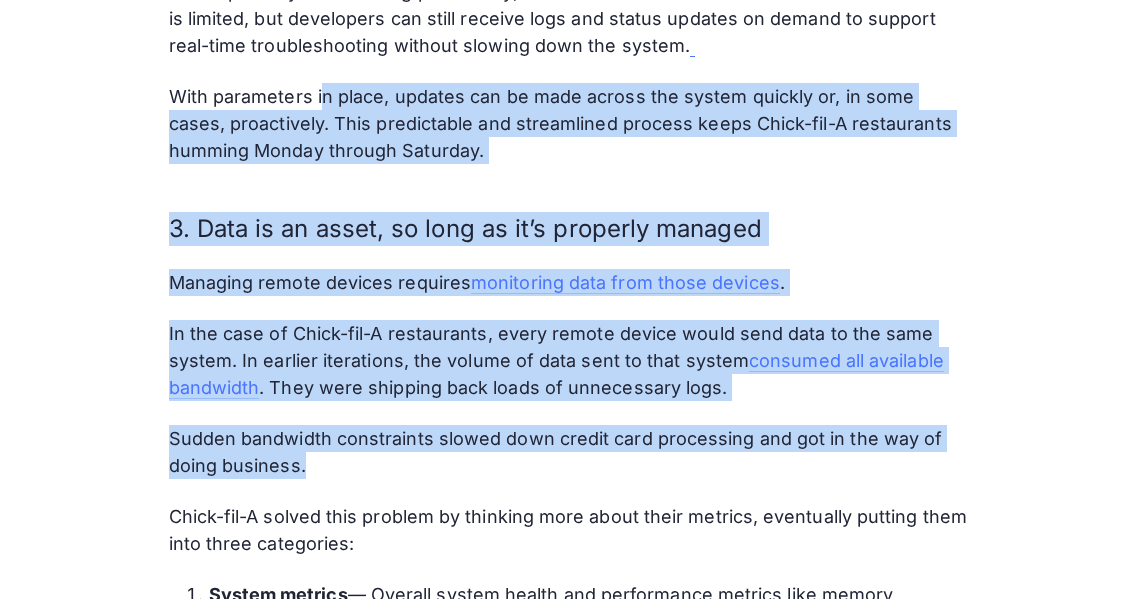 click on "Sudden bandwidth constraints slowed down credit card processing and got in the way of doing business." at bounding box center (569, 452) 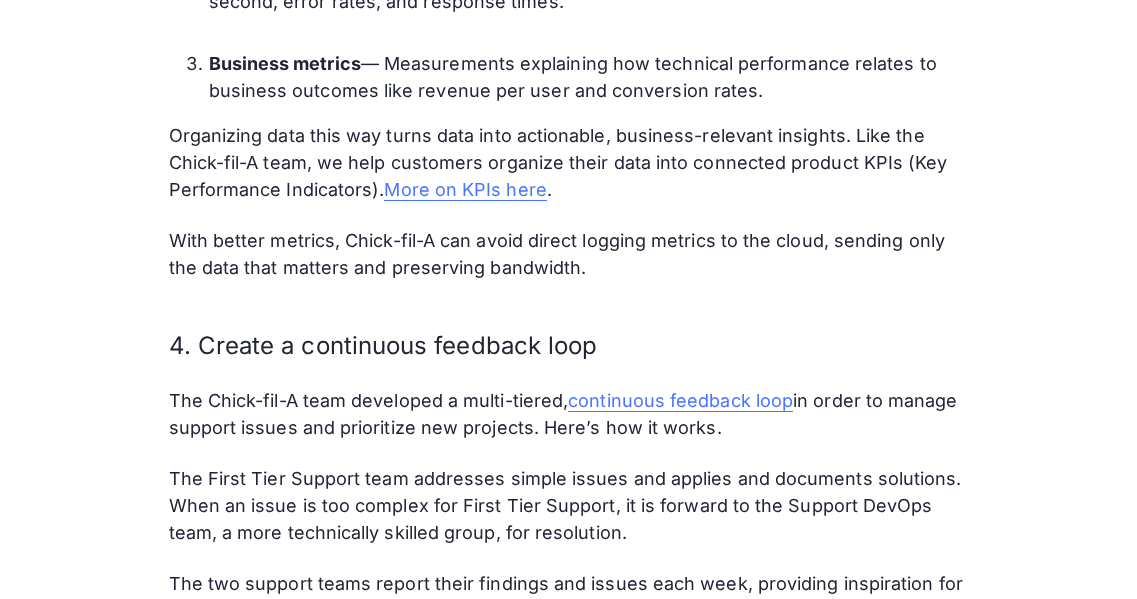 scroll, scrollTop: 5644, scrollLeft: 0, axis: vertical 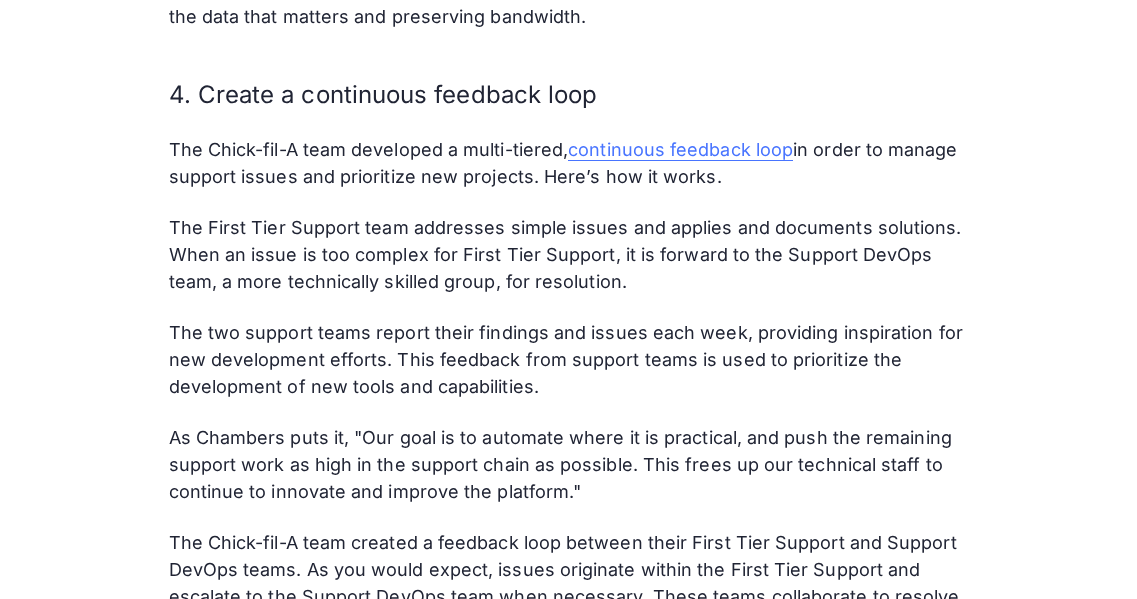 click on "The two support teams report their findings and issues each week, providing inspiration for new development efforts. This feedback from support teams is used to prioritize the development of new tools and capabilities." at bounding box center [569, 359] 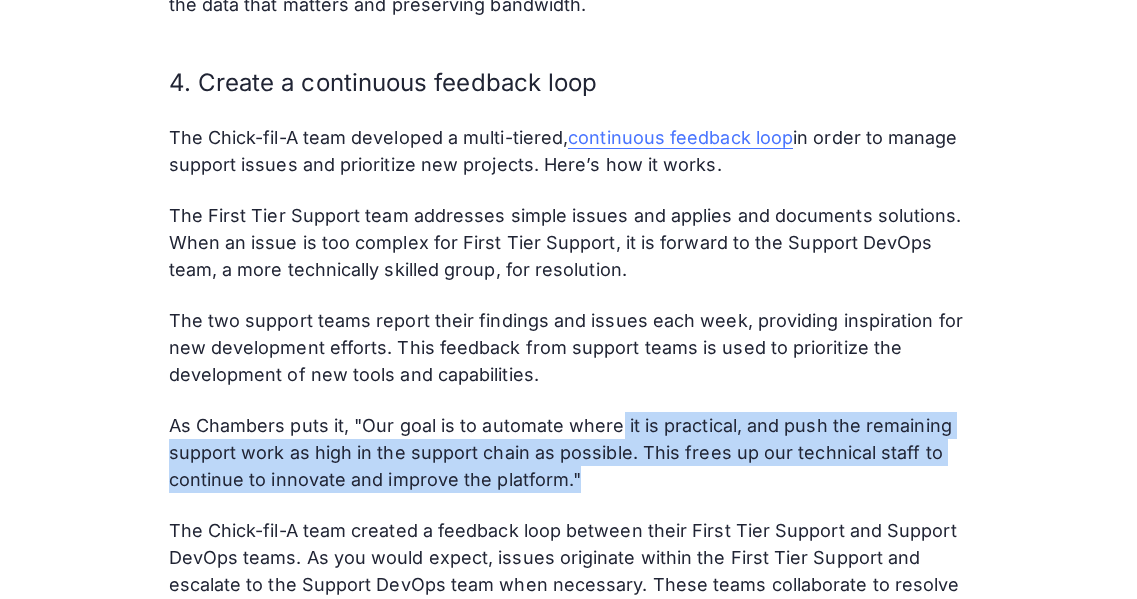 drag, startPoint x: 617, startPoint y: 440, endPoint x: 621, endPoint y: 388, distance: 52.153618 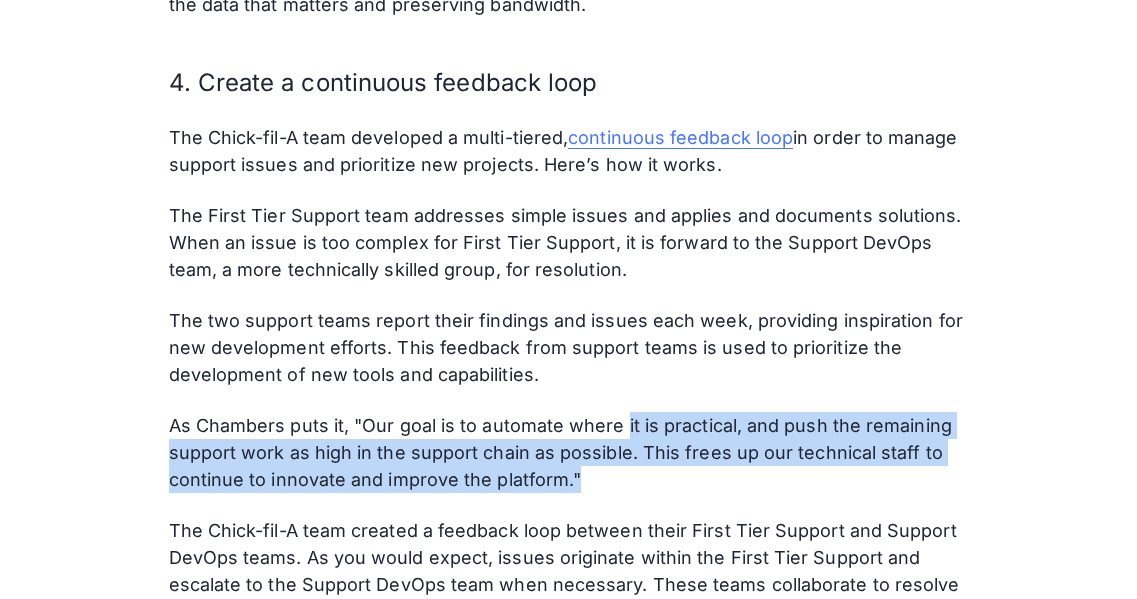 click on "As Chambers puts it, "Our goal is to automate where it is practical, and push the remaining support work as high in the support chain as possible. This frees up our technical staff to continue to innovate and improve the platform."" at bounding box center (569, 452) 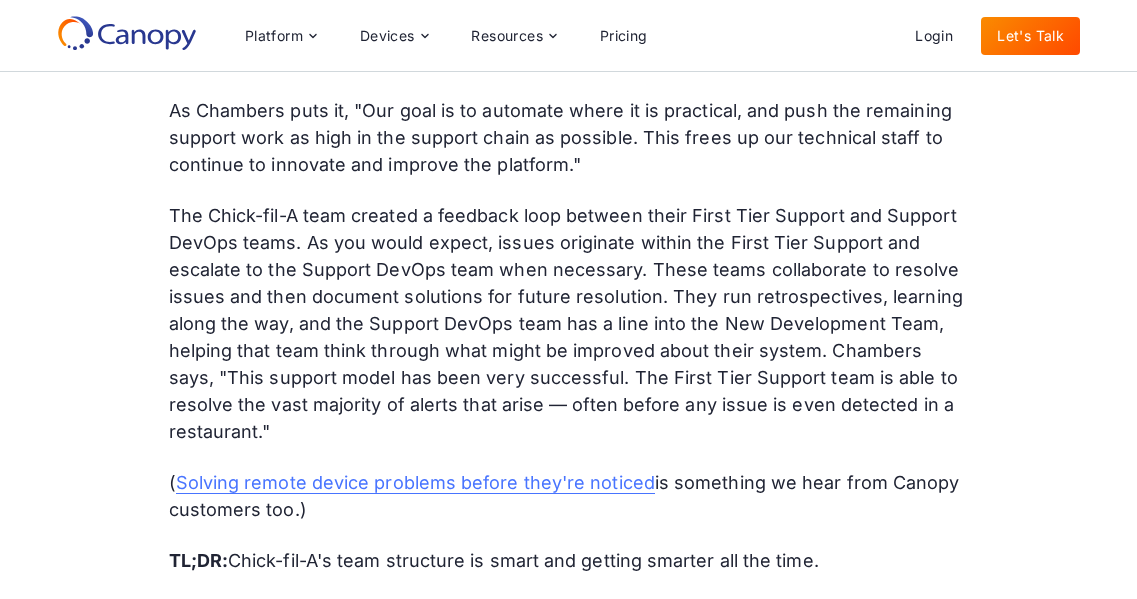 scroll, scrollTop: 5970, scrollLeft: 0, axis: vertical 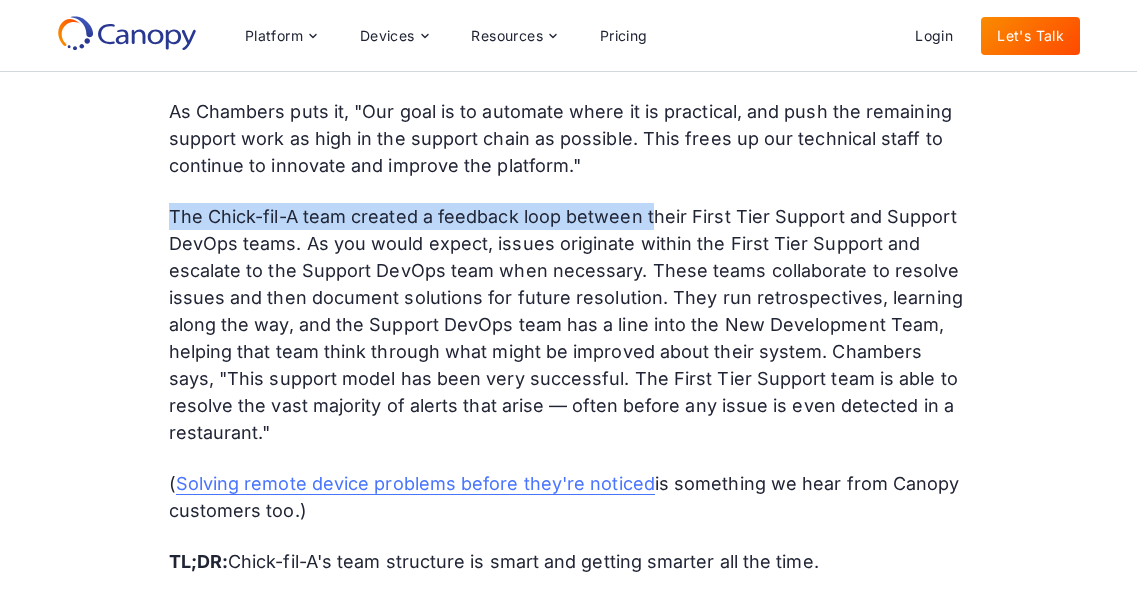 click on "Since its founding in [YEAR], Chick-fil-A has popularized the fried chicken sandwich and become the top ranked fast food restaurant for customer satisfaction . The “Eat Mor Chikin” franchise is also famous for being closed on Sundays. Despite a shortened workweek, Chick-fil-A claims to do more sales in six days than any other quick service restaurant (“QSR”) does in seven. Proof? With more than [NUMBER] franchise restaurants across the United States, the company did more than $[NUMBER]B in sales as of [YEAR] and is still growing. Every Chick-fil-A restaurant is a feat of customer service and food production, with many restaurants doing more than three times the volume they were initially designed for. The secret ingredient to how Chick-fil-A accomplishes more with less, growing along the way? Technology. Chick-fil-A makes their restaurants smart . Point-of-sale (POS) Systems and QSR Kitchen Technology Making a QSR like Chick-fil-A smart connected product categories involved in the QSR space: ." at bounding box center [569, -1679] 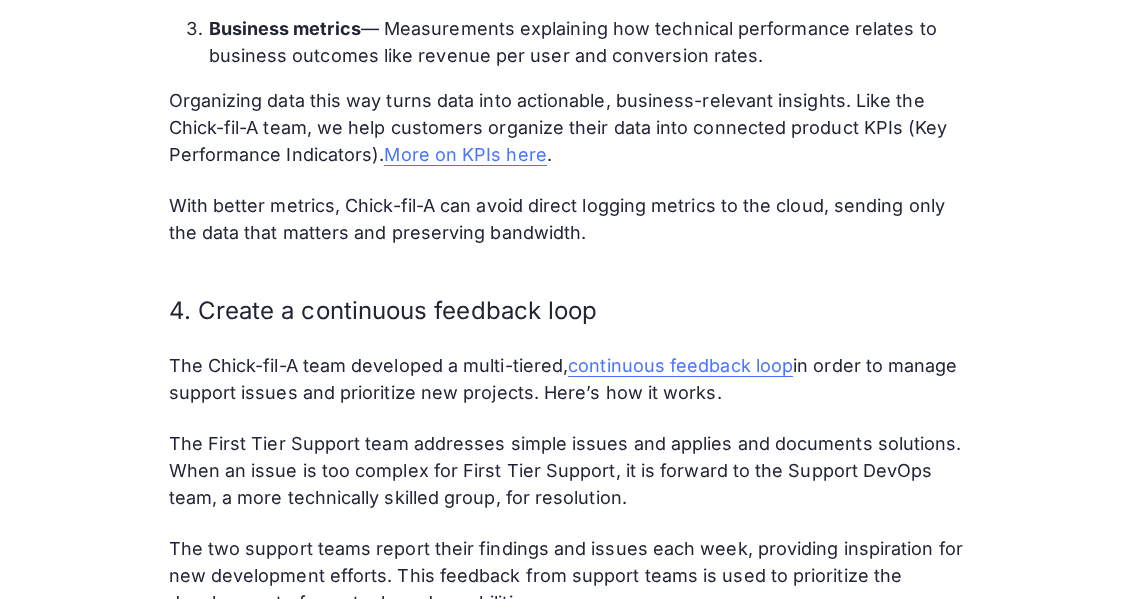 scroll, scrollTop: 5430, scrollLeft: 0, axis: vertical 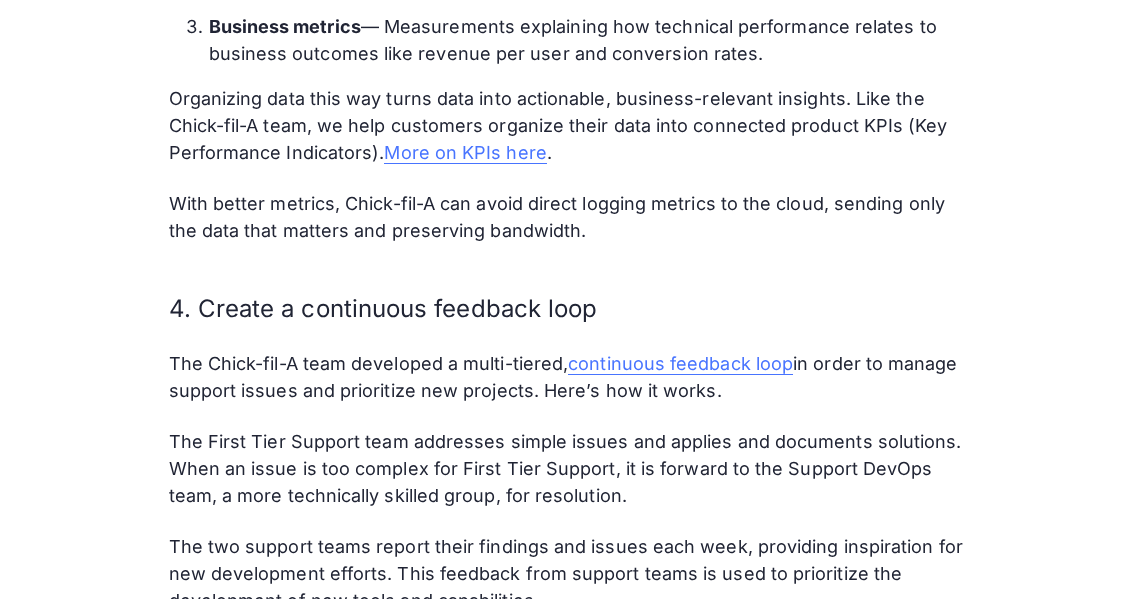 click on "Since its founding in [YEAR], Chick-fil-A has popularized the fried chicken sandwich and become the top ranked fast food restaurant for customer satisfaction . The “Eat Mor Chikin” franchise is also famous for being closed on Sundays. Despite a shortened workweek, Chick-fil-A claims to do more sales in six days than any other quick service restaurant (“QSR”) does in seven. Proof? With more than [NUMBER] franchise restaurants across the United States, the company did more than $[NUMBER]B in sales as of [YEAR] and is still growing. Every Chick-fil-A restaurant is a feat of customer service and food production, with many restaurants doing more than three times the volume they were initially designed for. The secret ingredient to how Chick-fil-A accomplishes more with less, growing along the way? Technology. Chick-fil-A makes their restaurants smart . Point-of-sale (POS) Systems and QSR Kitchen Technology Making a QSR like Chick-fil-A smart connected product categories involved in the QSR space: ." at bounding box center (569, -1139) 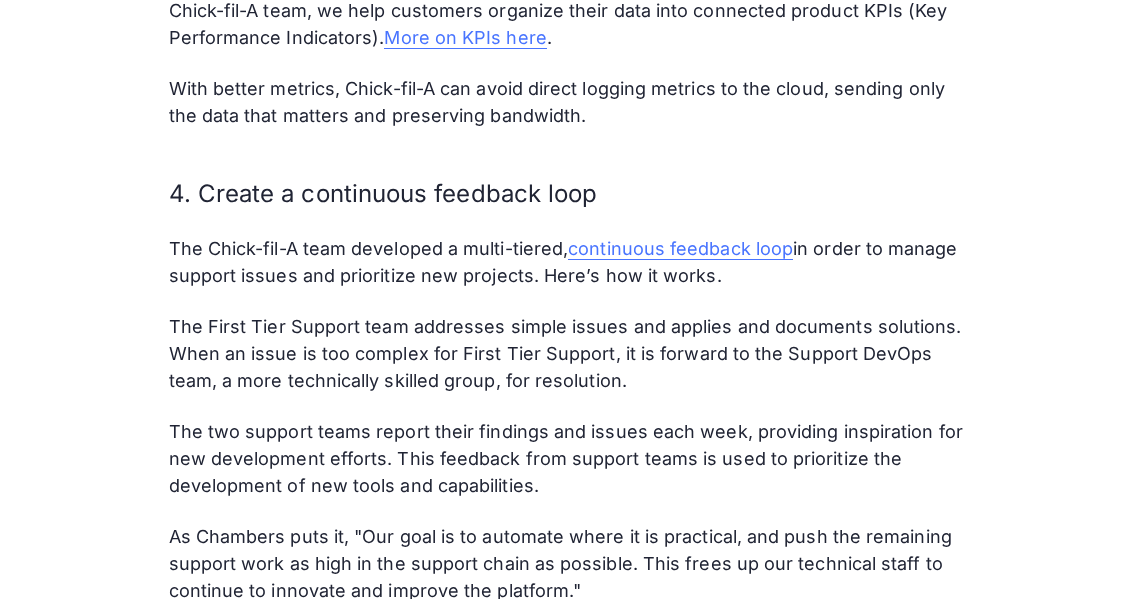 scroll, scrollTop: 5546, scrollLeft: 0, axis: vertical 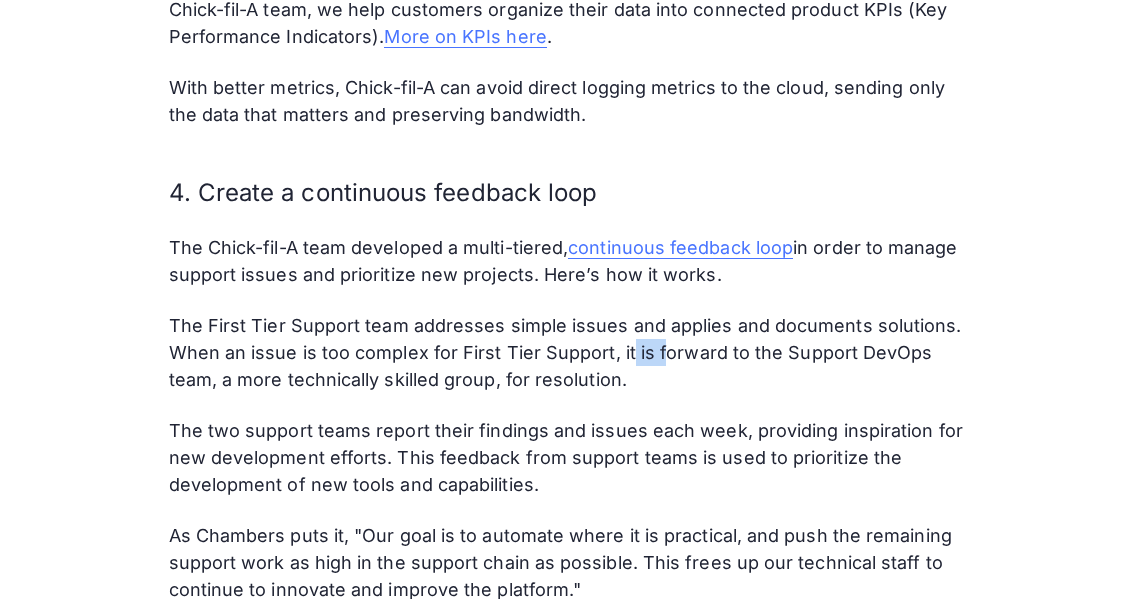 drag, startPoint x: 627, startPoint y: 320, endPoint x: 670, endPoint y: 326, distance: 43.416588 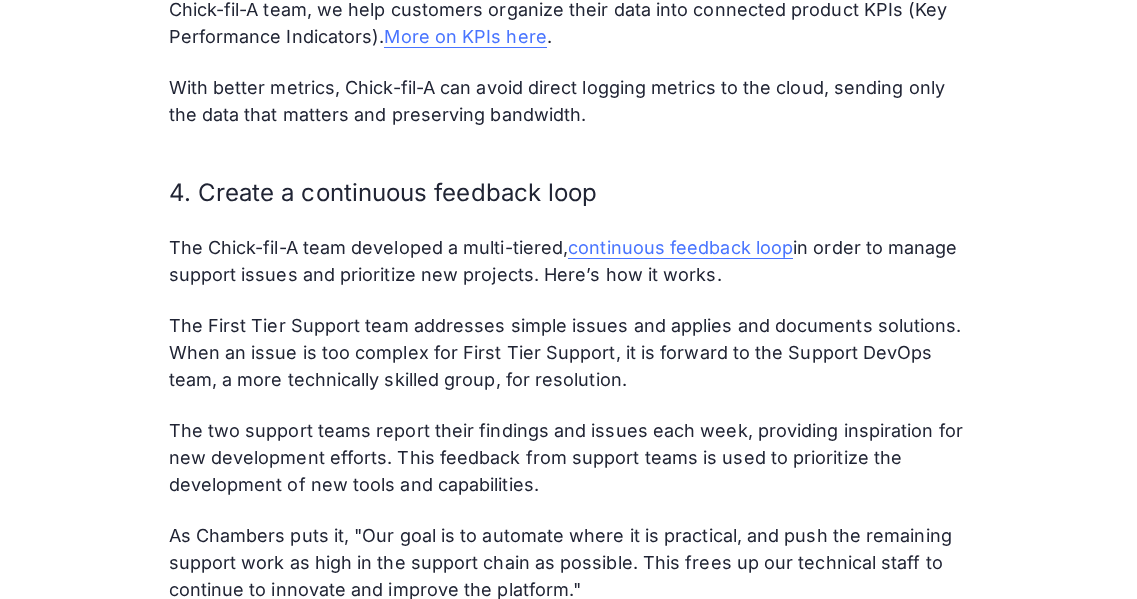 click on "Since its founding in [YEAR], Chick-fil-A has popularized the fried chicken sandwich and become the top ranked fast food restaurant for customer satisfaction . The “Eat Mor Chikin” franchise is also famous for being closed on Sundays. Despite a shortened workweek, Chick-fil-A claims to do more sales in six days than any other quick service restaurant (“QSR”) does in seven. Proof? With more than [NUMBER] franchise restaurants across the United States, the company did more than $[NUMBER]B in sales as of [YEAR] and is still growing. Every Chick-fil-A restaurant is a feat of customer service and food production, with many restaurants doing more than three times the volume they were initially designed for. The secret ingredient to how Chick-fil-A accomplishes more with less, growing along the way? Technology. Chick-fil-A makes their restaurants smart . Point-of-sale (POS) Systems and QSR Kitchen Technology Making a QSR like Chick-fil-A smart connected product categories involved in the QSR space: ." at bounding box center [569, -1255] 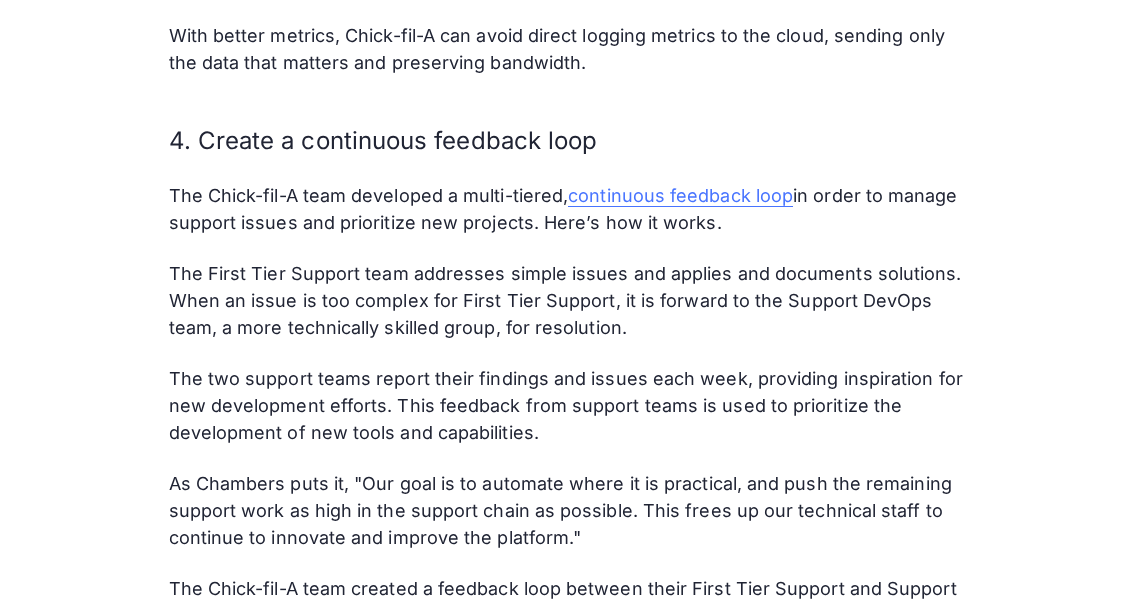 scroll, scrollTop: 5599, scrollLeft: 0, axis: vertical 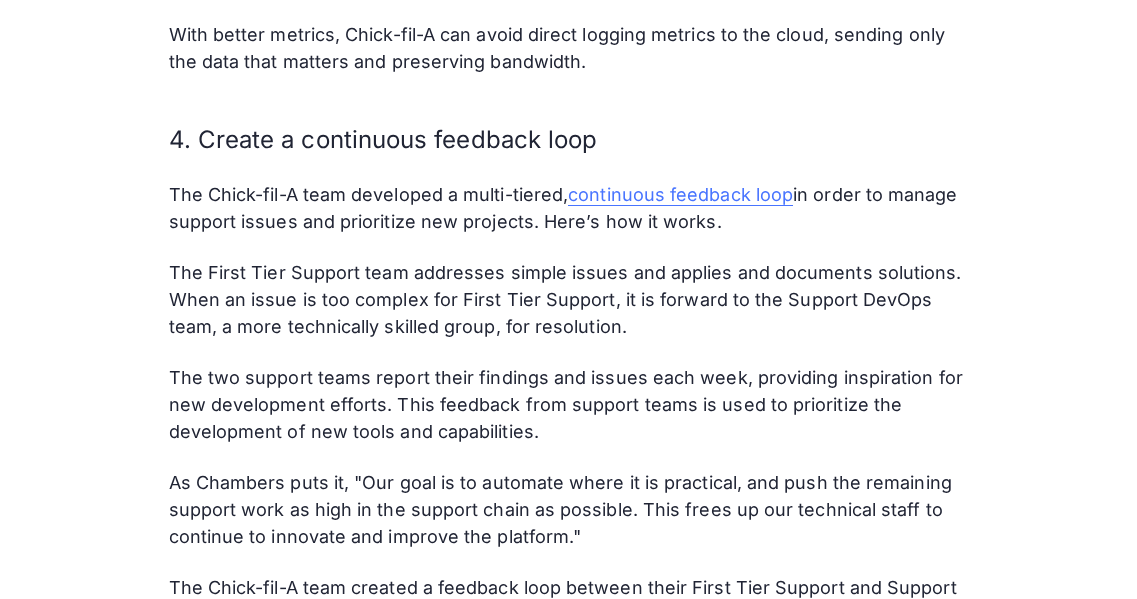 click on "The First Tier Support team addresses simple issues and applies and documents solutions. When an issue is too complex for First Tier Support, it is forward to the Support DevOps team, a more technically skilled group, for resolution." at bounding box center [569, 299] 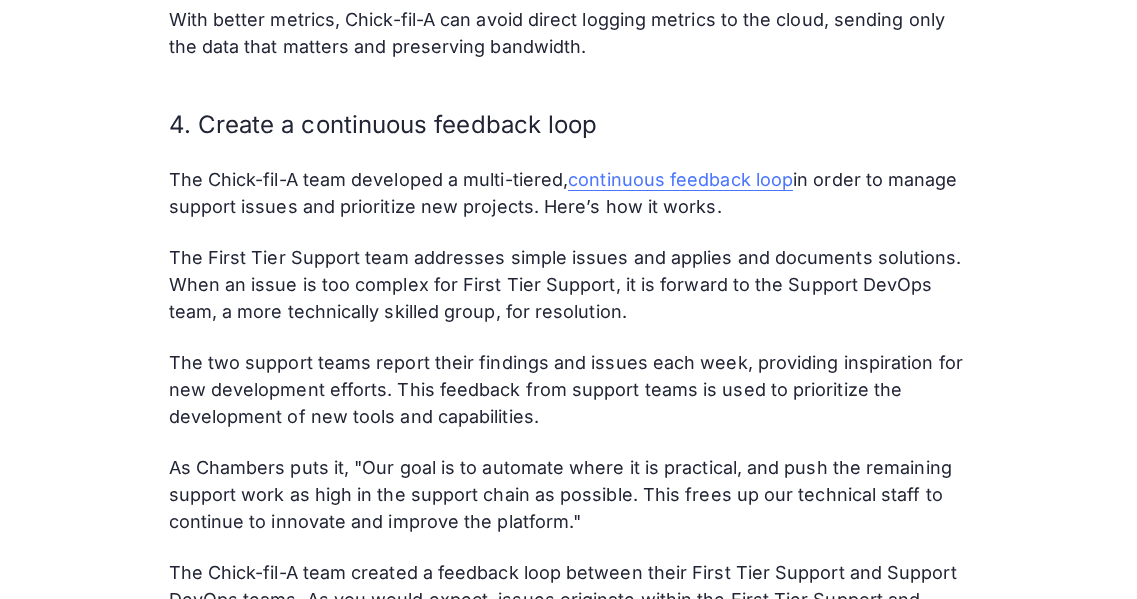 scroll, scrollTop: 5615, scrollLeft: 0, axis: vertical 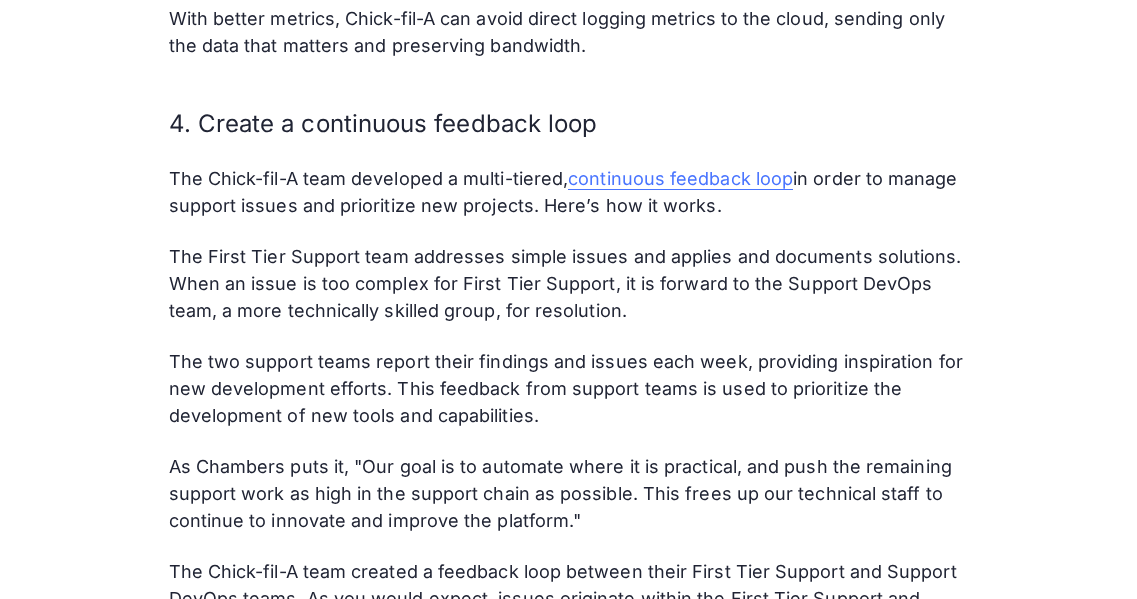 drag, startPoint x: 783, startPoint y: 187, endPoint x: 781, endPoint y: 217, distance: 30.066593 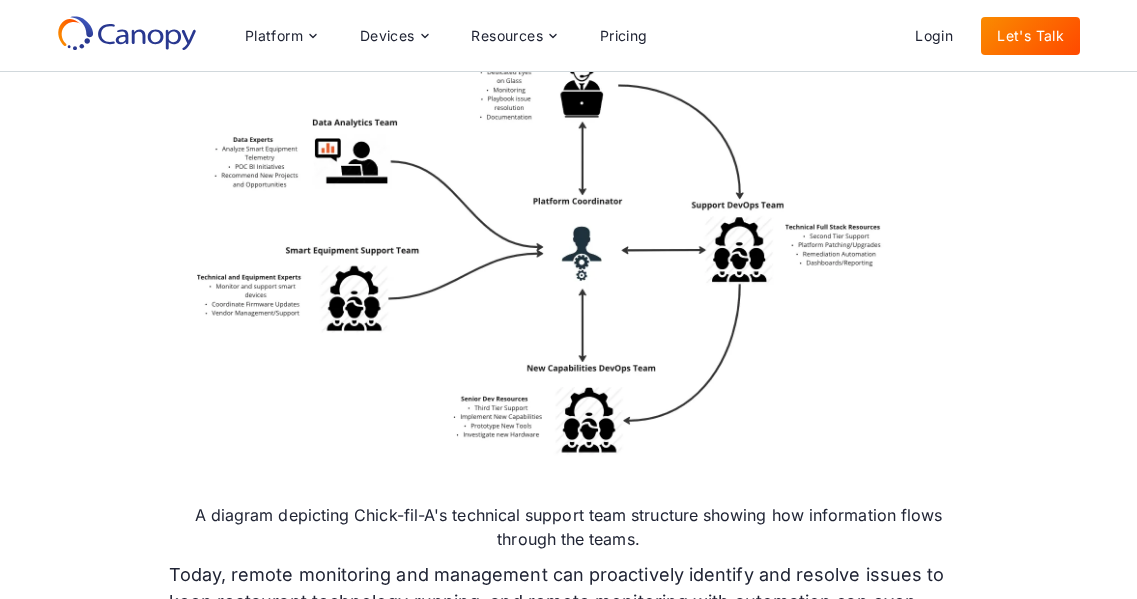 scroll, scrollTop: 6335, scrollLeft: 0, axis: vertical 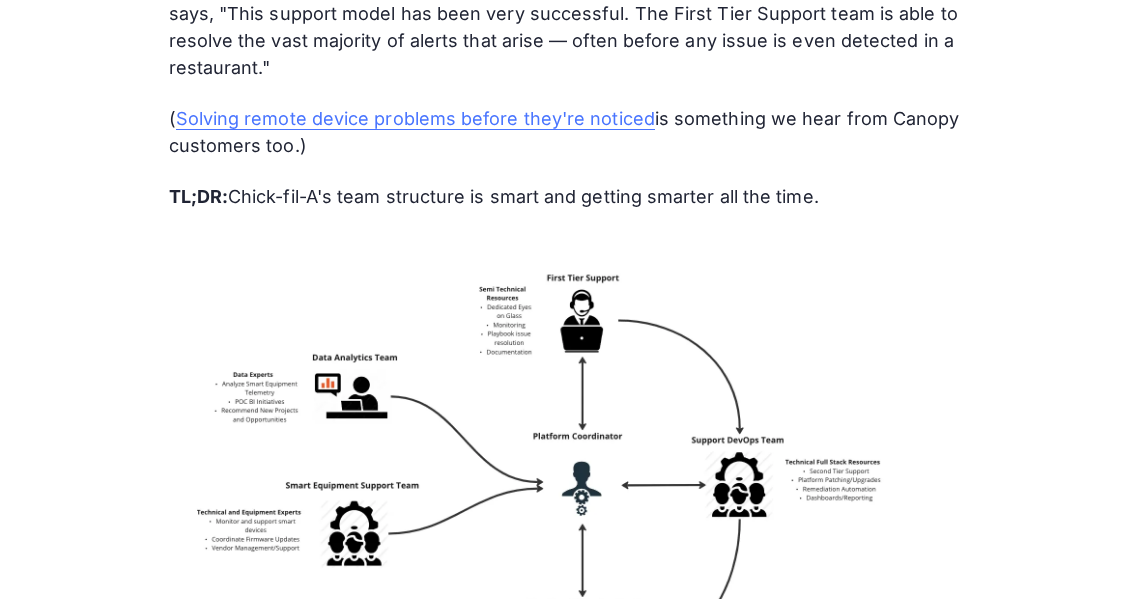 click on "TL;DR:  Chick-fil-A's team structure is smart and getting smarter all the time." at bounding box center (569, 196) 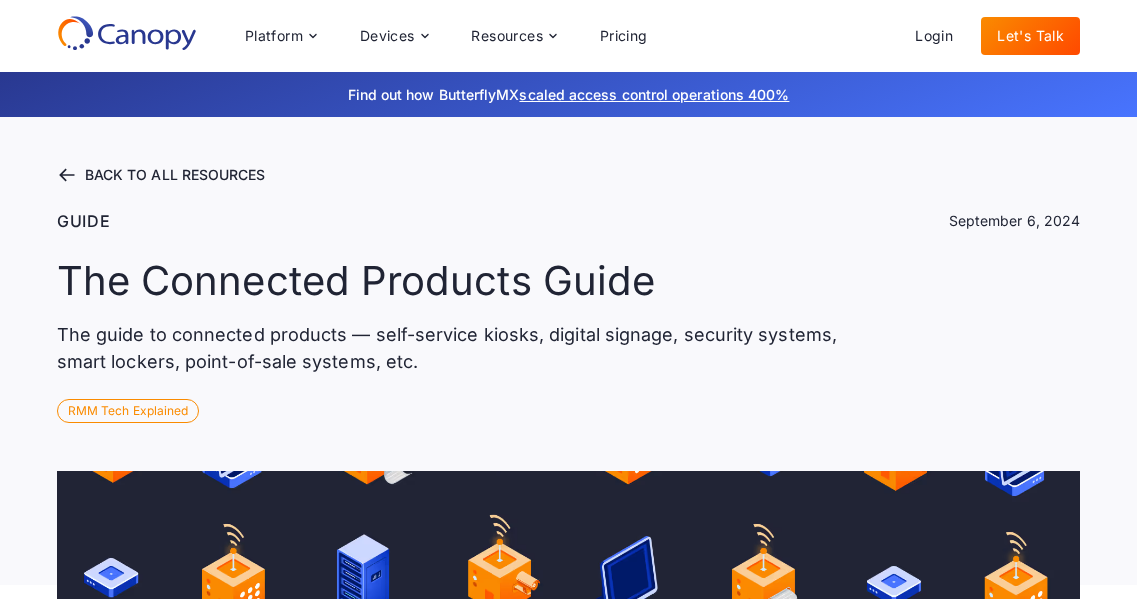 scroll, scrollTop: 0, scrollLeft: 0, axis: both 